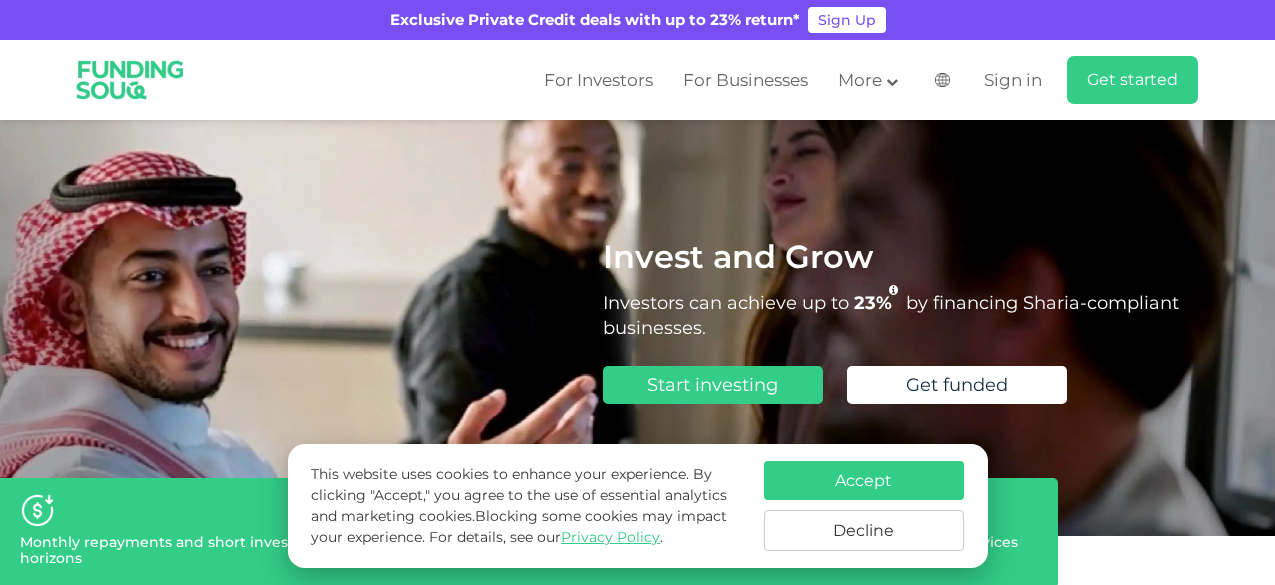 scroll, scrollTop: 0, scrollLeft: 0, axis: both 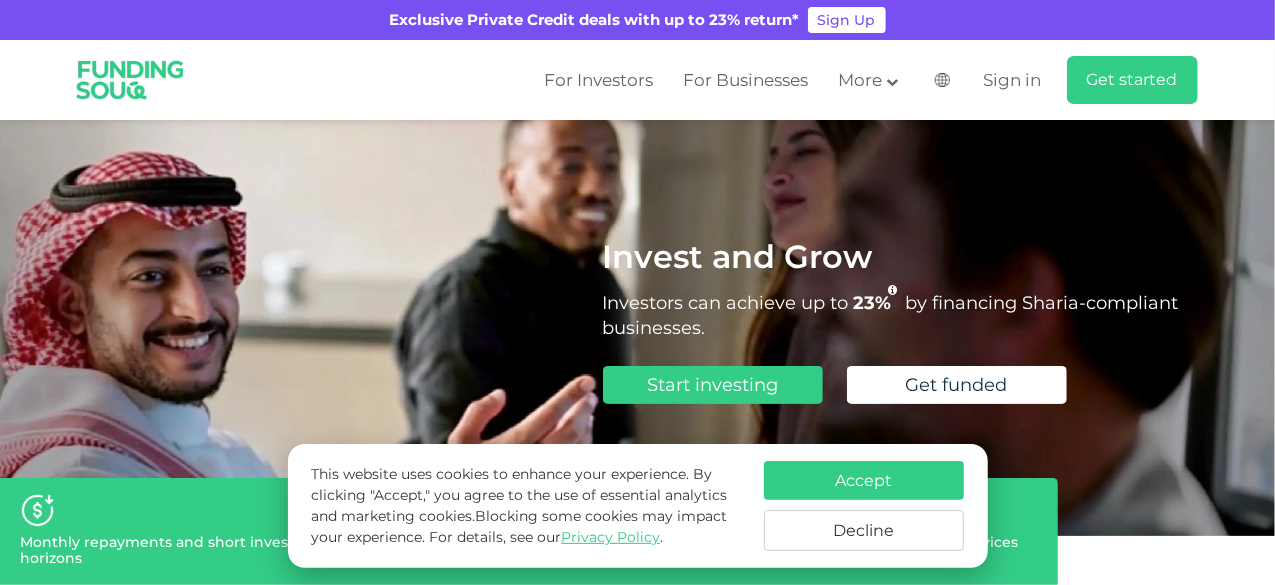 drag, startPoint x: 0, startPoint y: 0, endPoint x: 891, endPoint y: 483, distance: 1013.49396 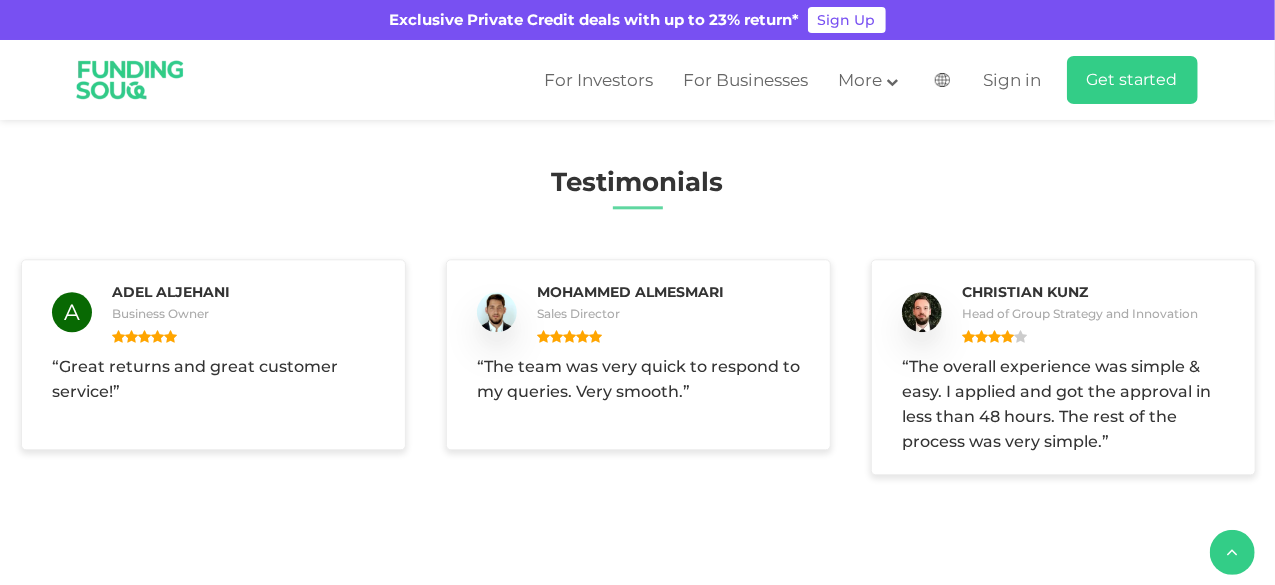 scroll, scrollTop: 2428, scrollLeft: 0, axis: vertical 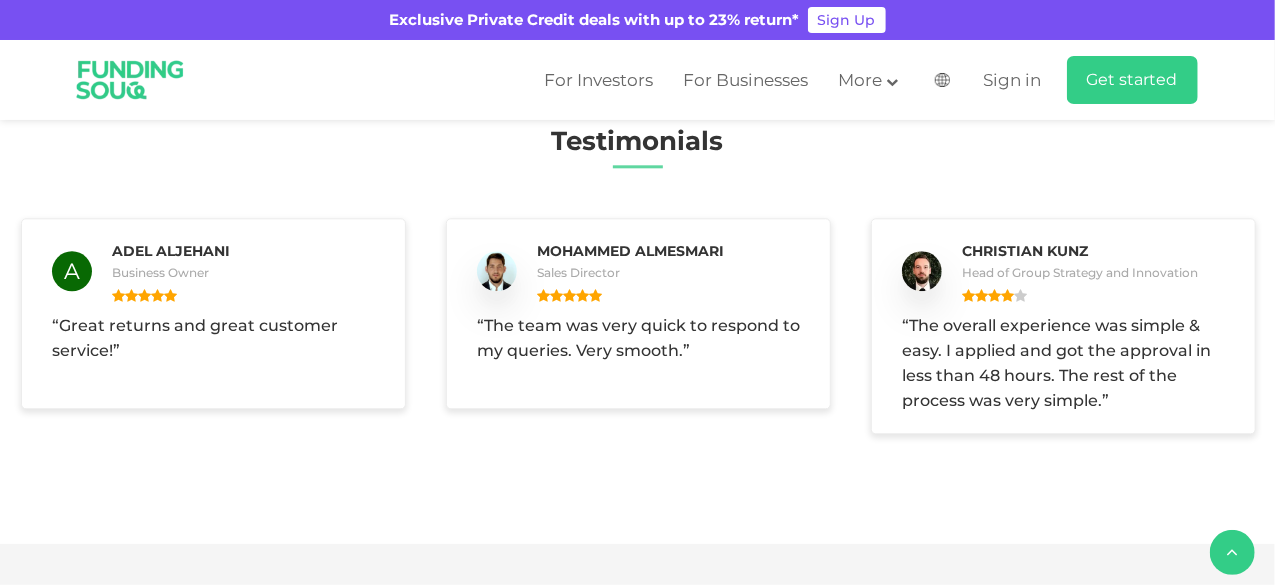 type 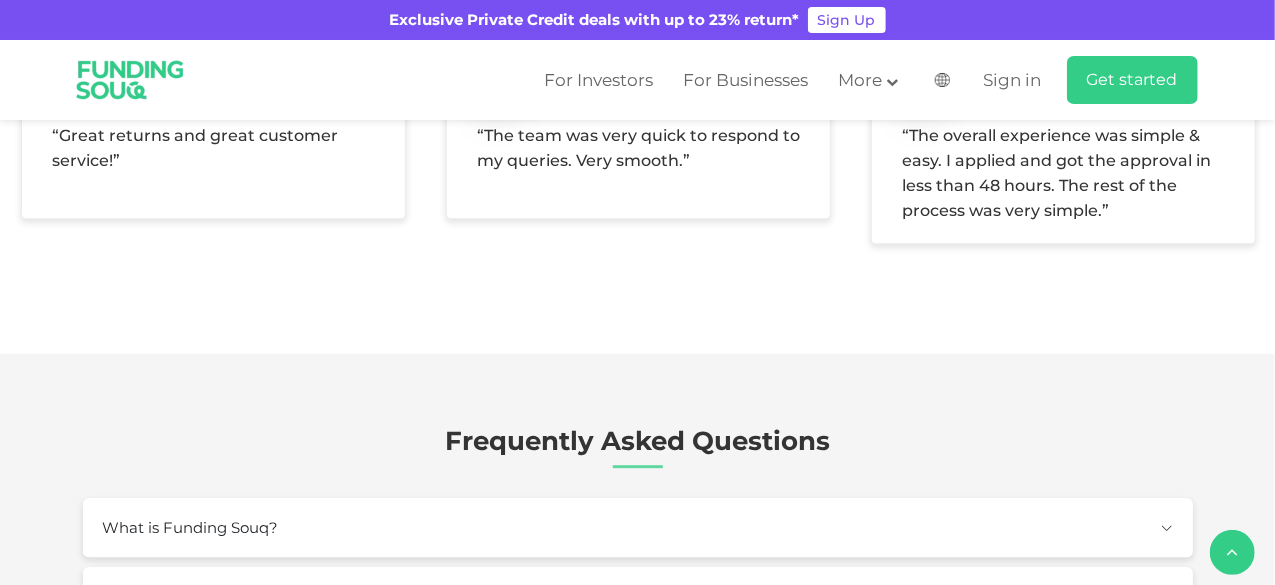 type on "4" 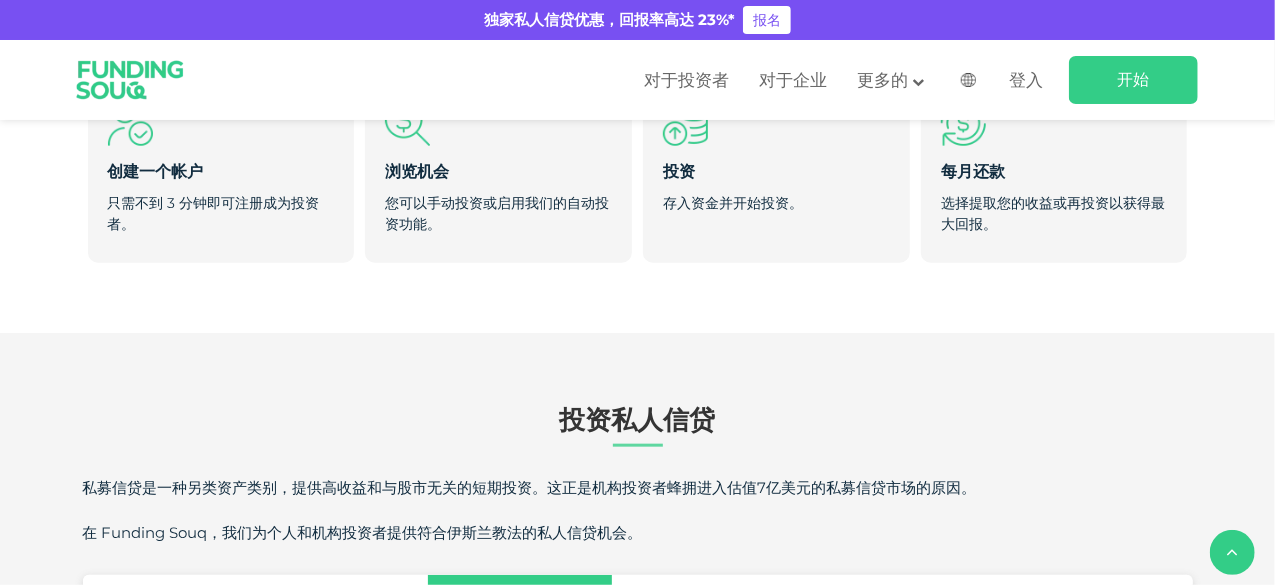 scroll, scrollTop: 872, scrollLeft: 0, axis: vertical 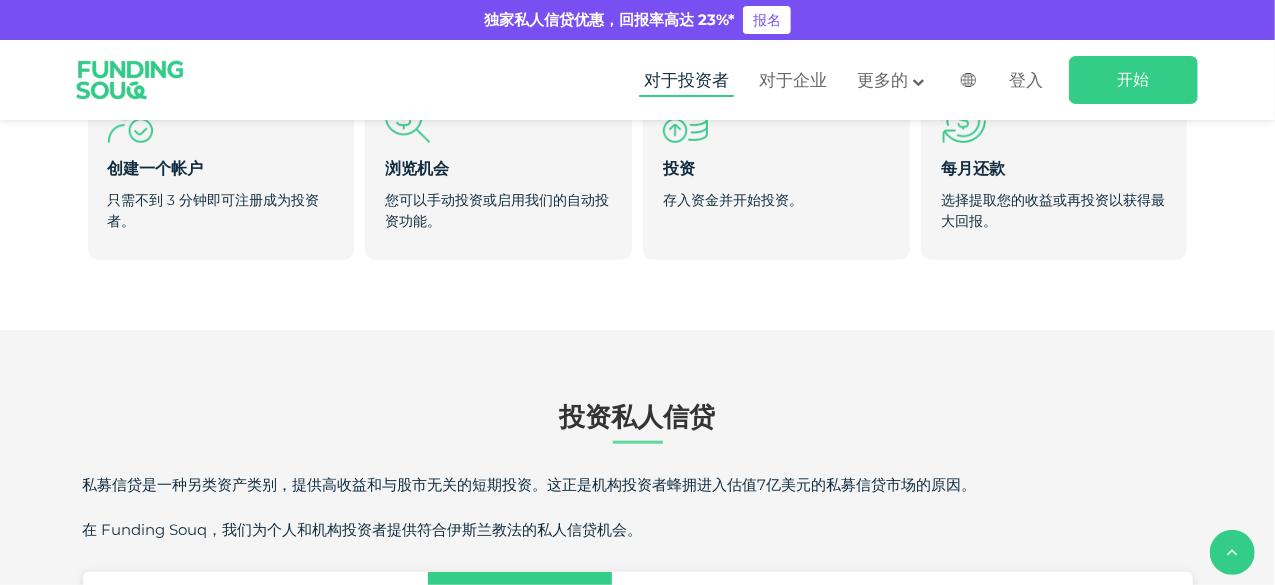 click on "对于投资者" at bounding box center (686, 80) 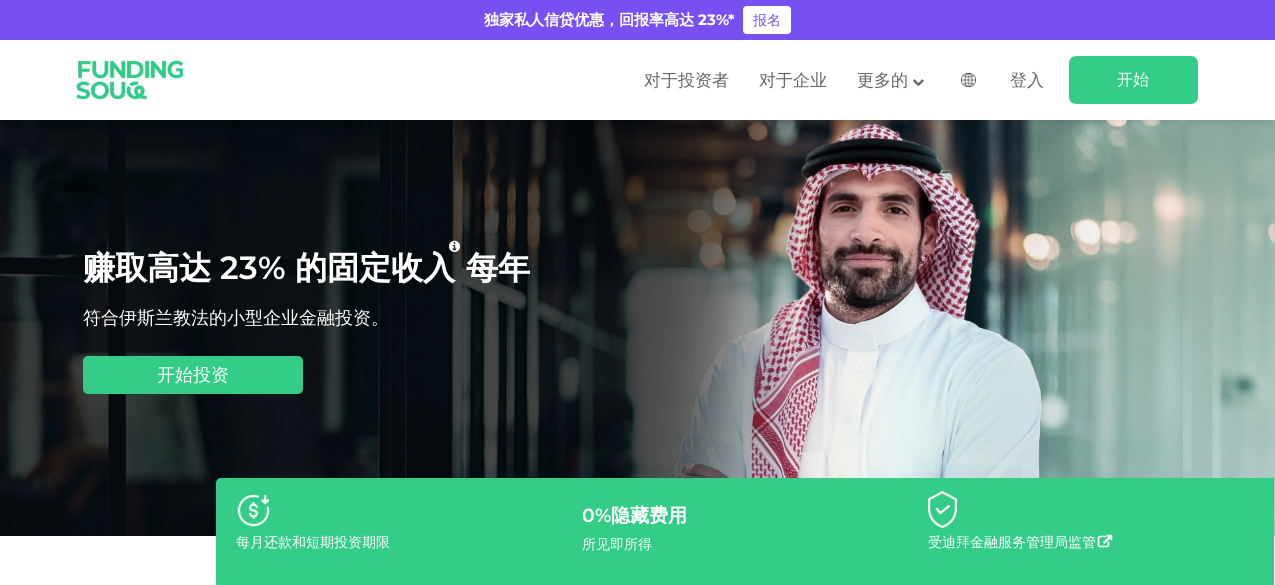 scroll, scrollTop: 150, scrollLeft: 0, axis: vertical 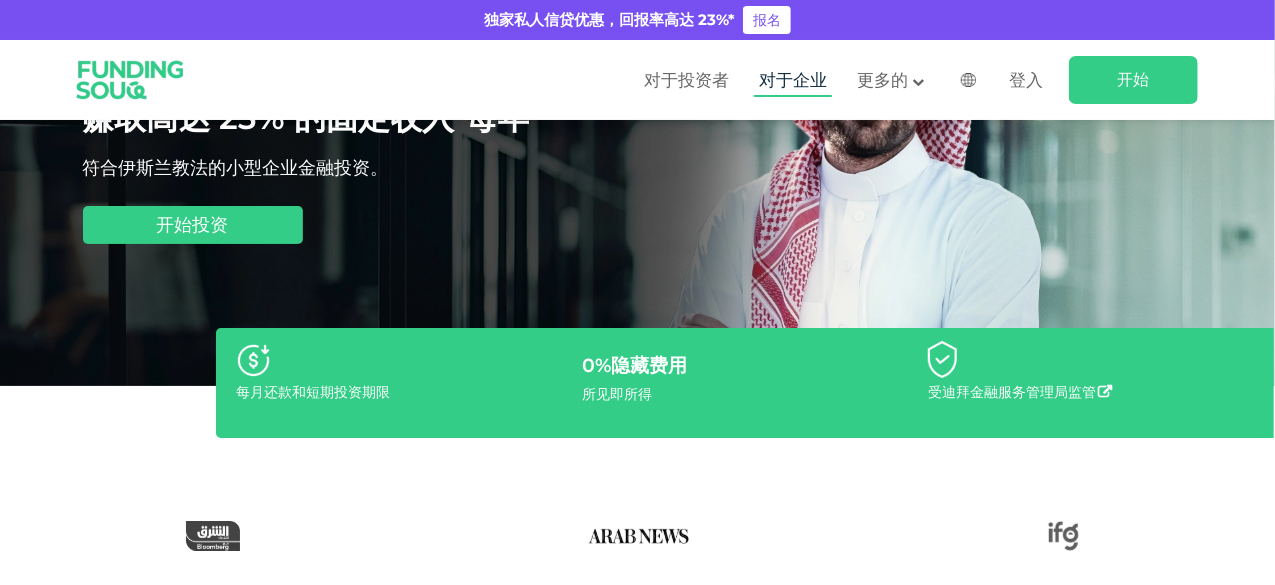 click on "对于企业" at bounding box center (793, 80) 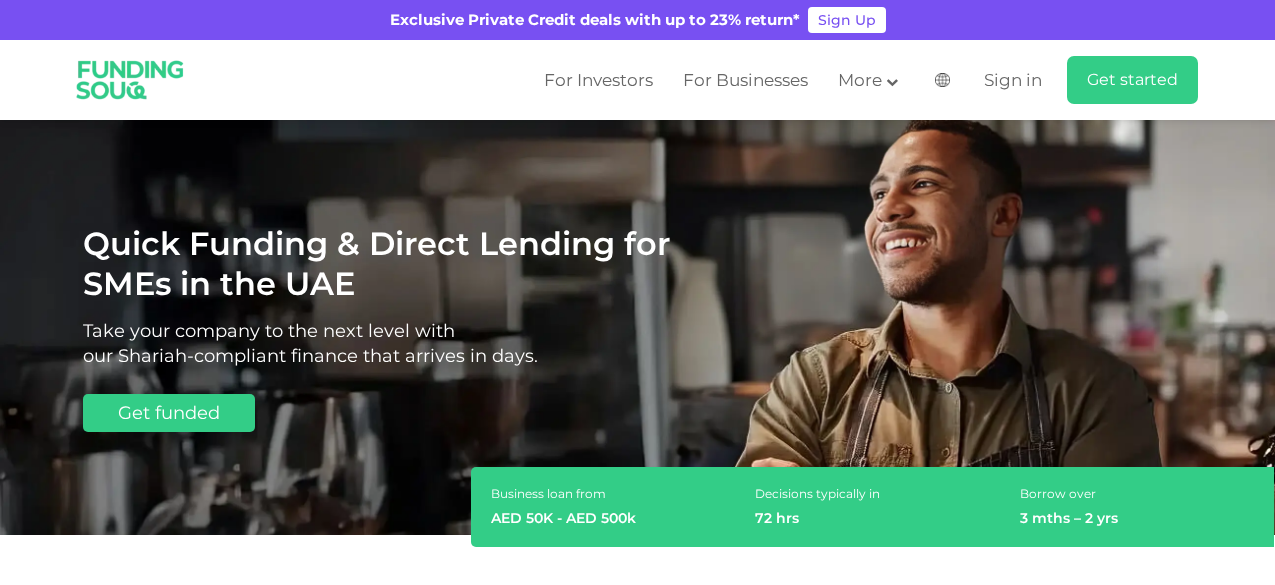 scroll, scrollTop: 0, scrollLeft: 0, axis: both 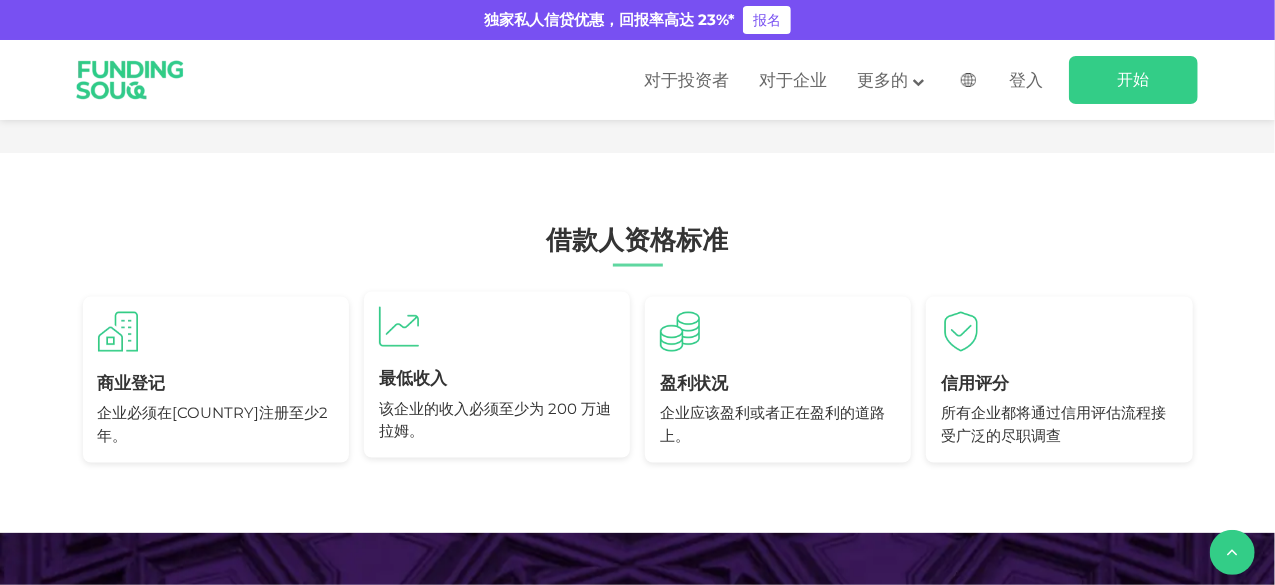 click on "最低收入
该企业的收入必须至少为 200 万[CURRENCY]。" at bounding box center [497, 405] 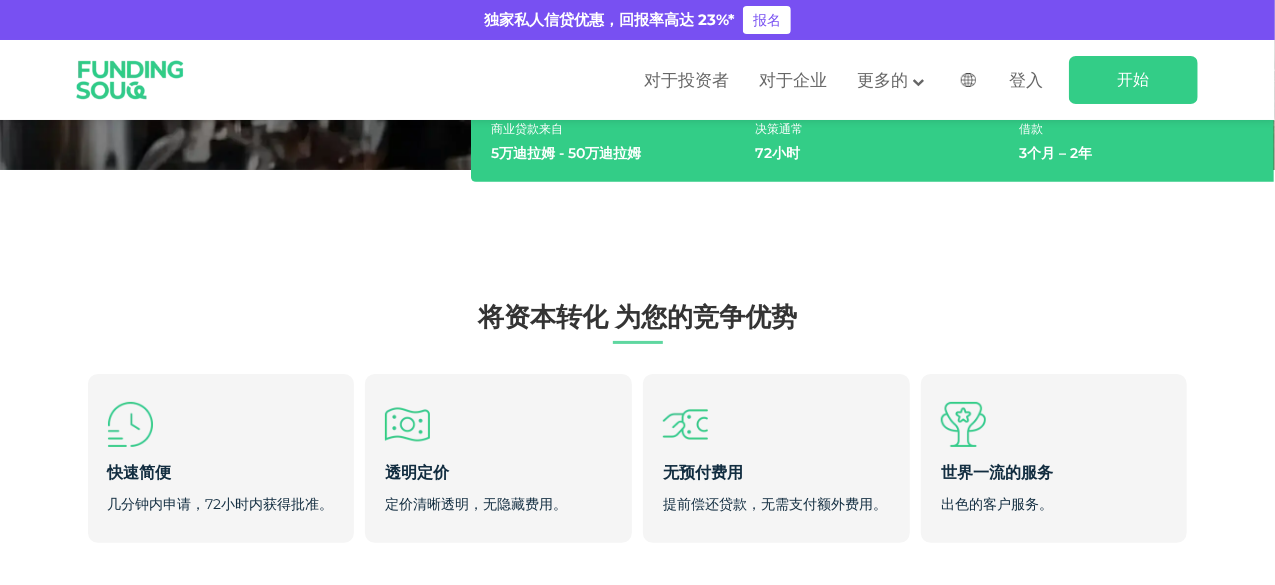 scroll, scrollTop: 364, scrollLeft: 0, axis: vertical 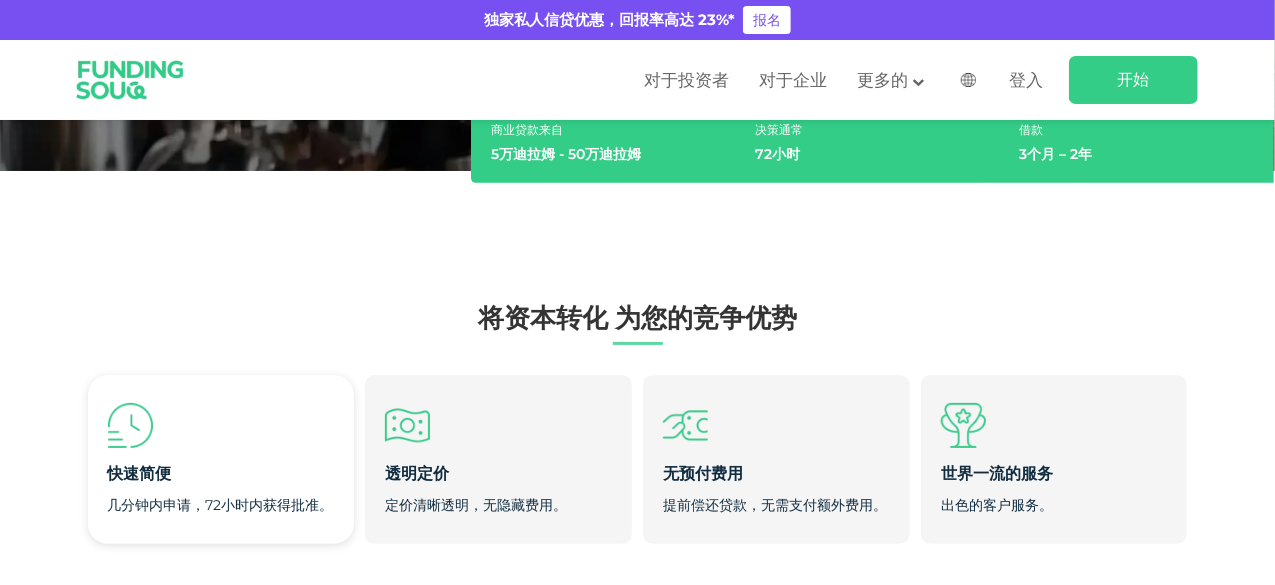 click on "快速简便" at bounding box center [221, 474] 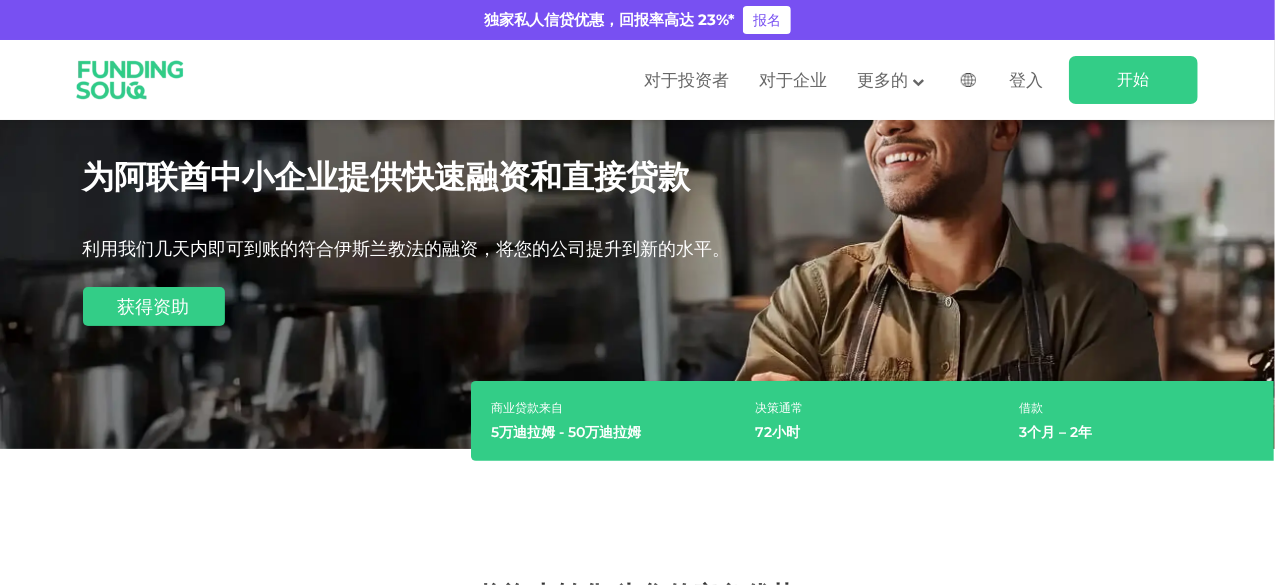 scroll, scrollTop: 40, scrollLeft: 0, axis: vertical 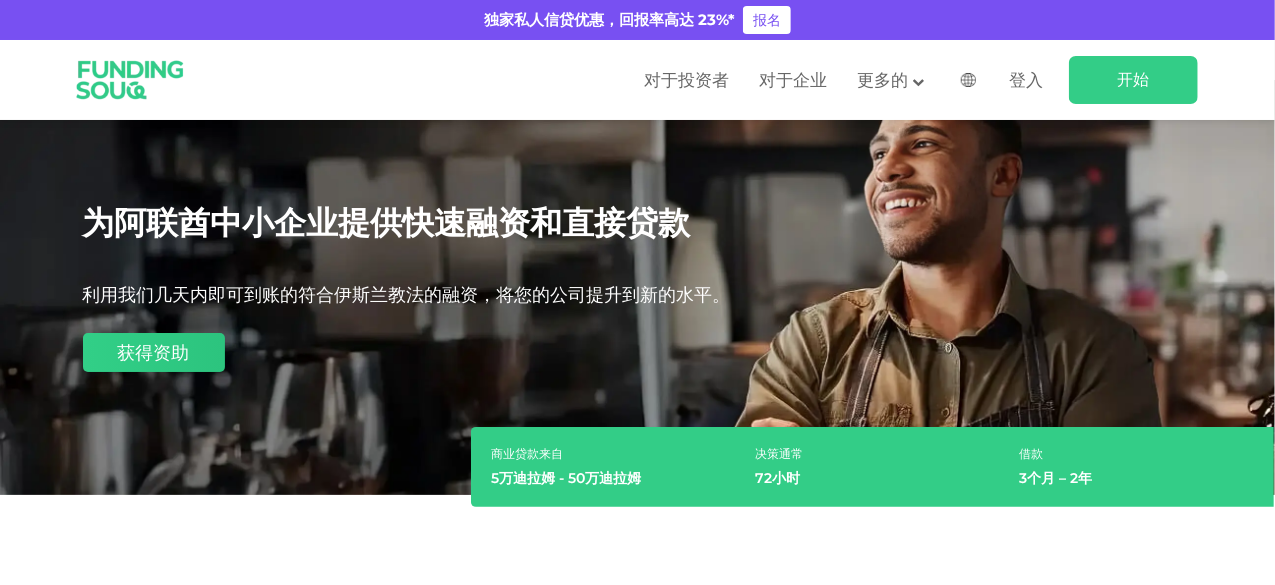 click on "获得资助" at bounding box center (154, 353) 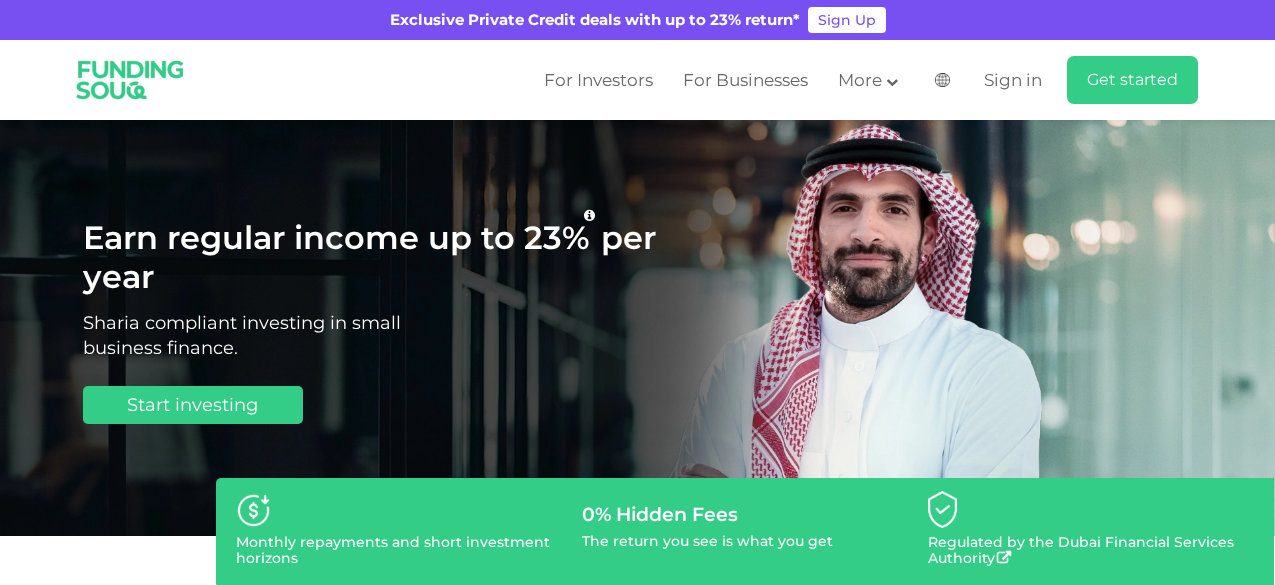 scroll, scrollTop: 117, scrollLeft: 0, axis: vertical 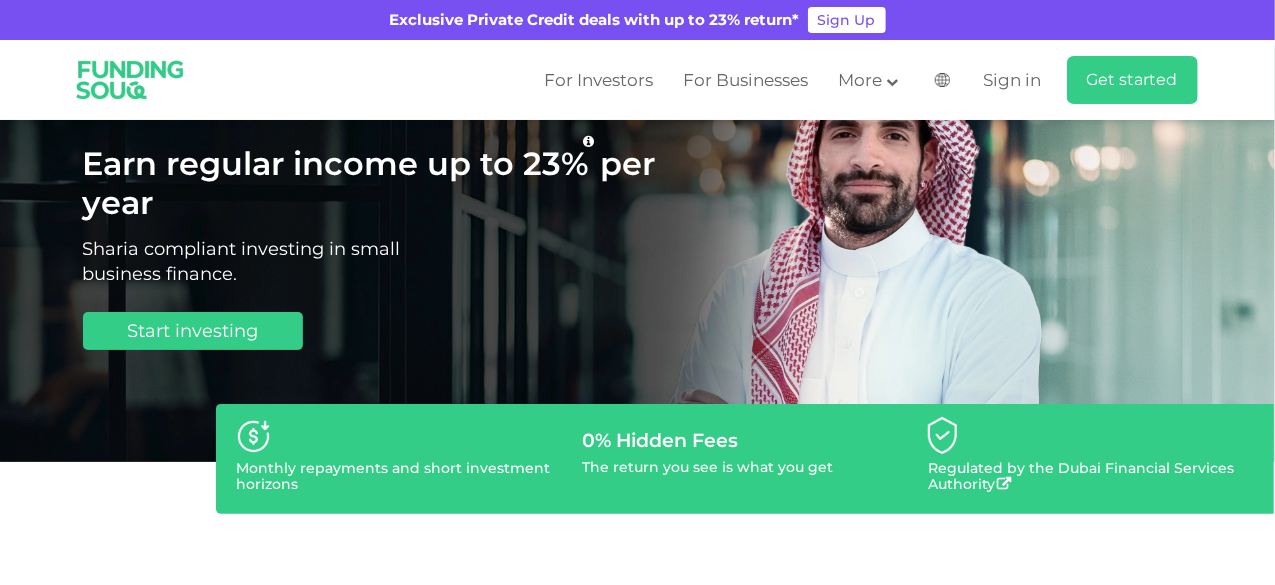 type 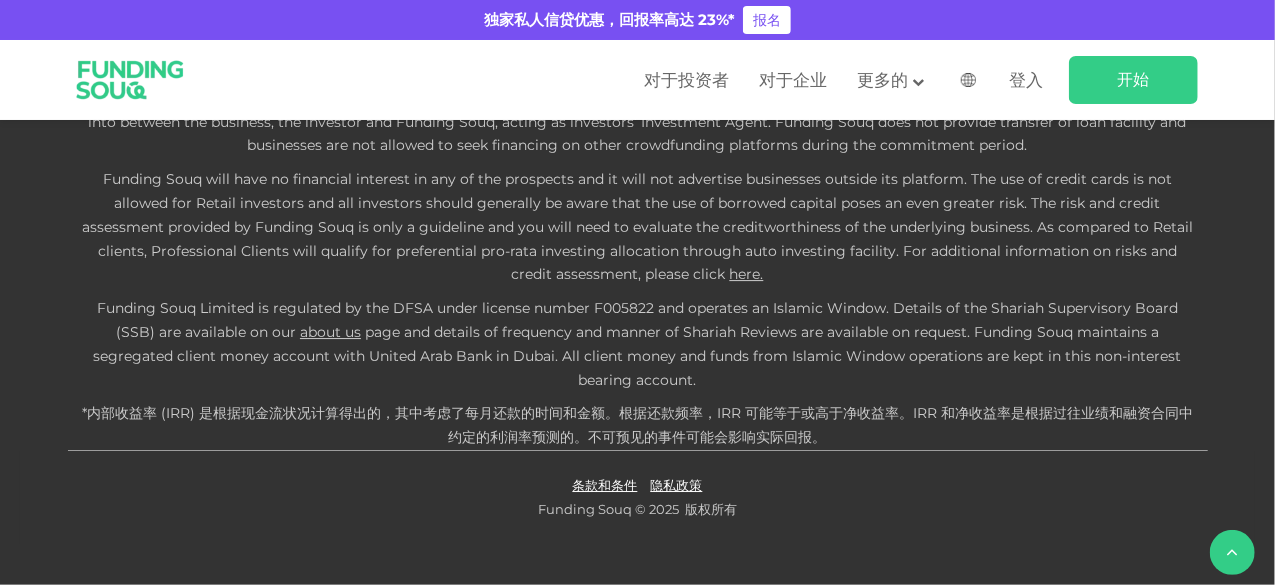 scroll, scrollTop: 3555, scrollLeft: 0, axis: vertical 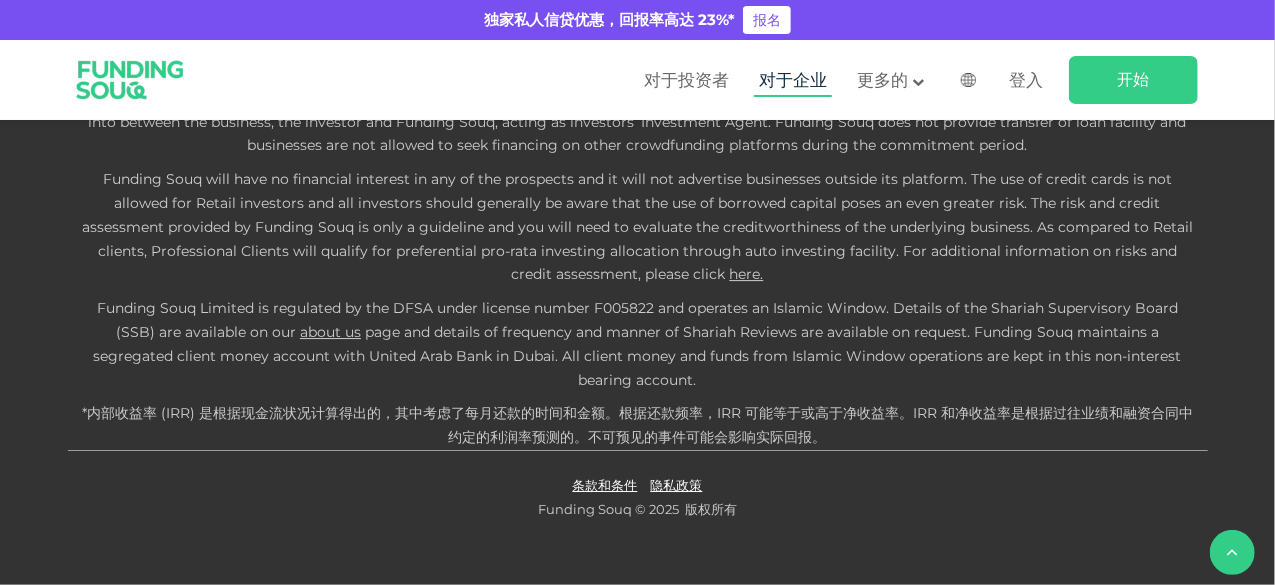 click on "对于企业" at bounding box center (793, 80) 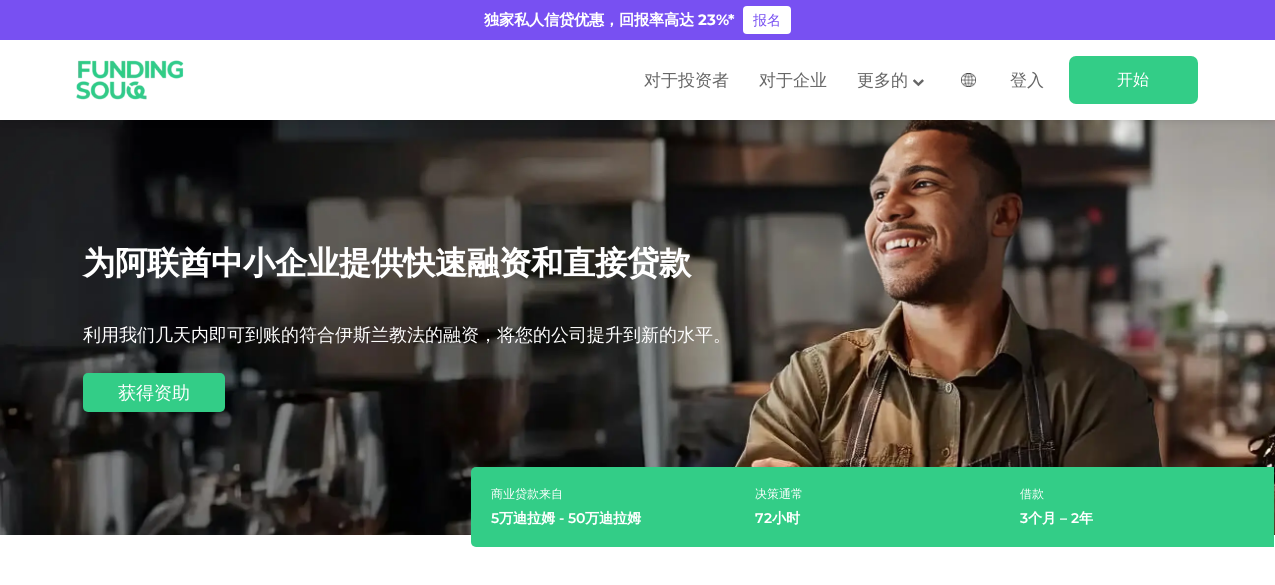 scroll, scrollTop: 0, scrollLeft: 0, axis: both 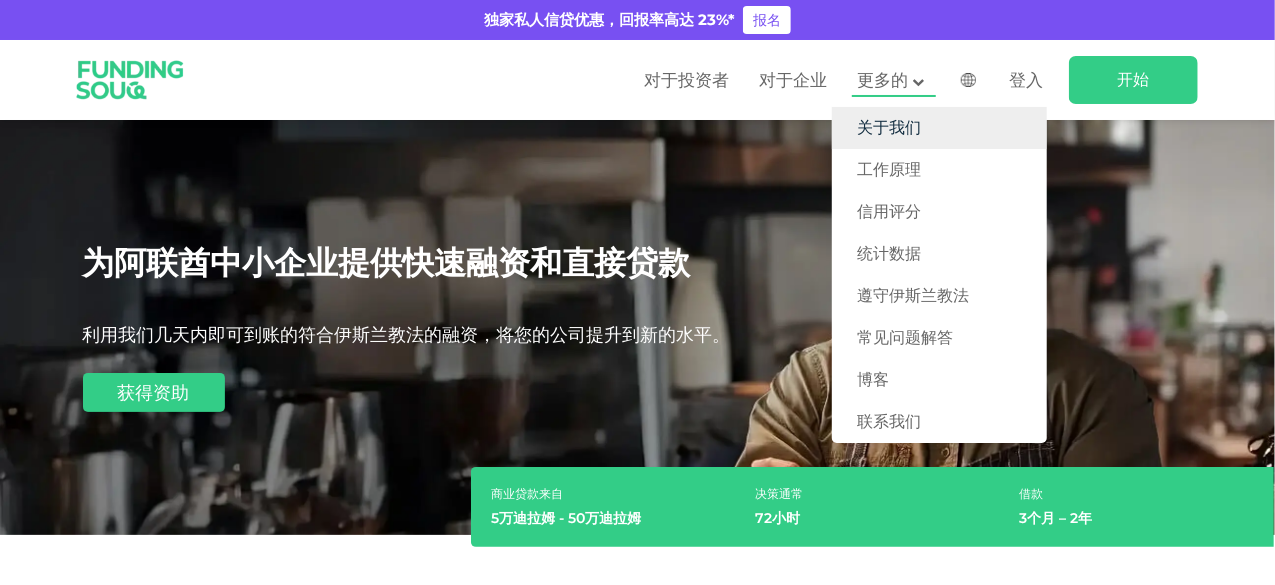click on "关于我们" at bounding box center (889, 127) 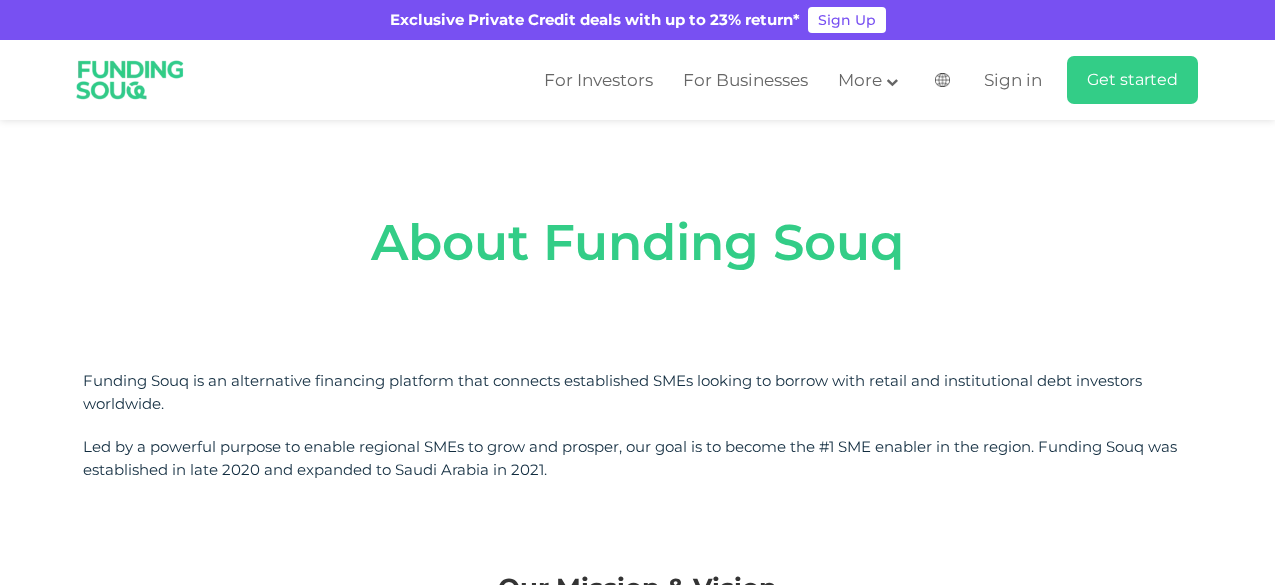 scroll, scrollTop: 114, scrollLeft: 0, axis: vertical 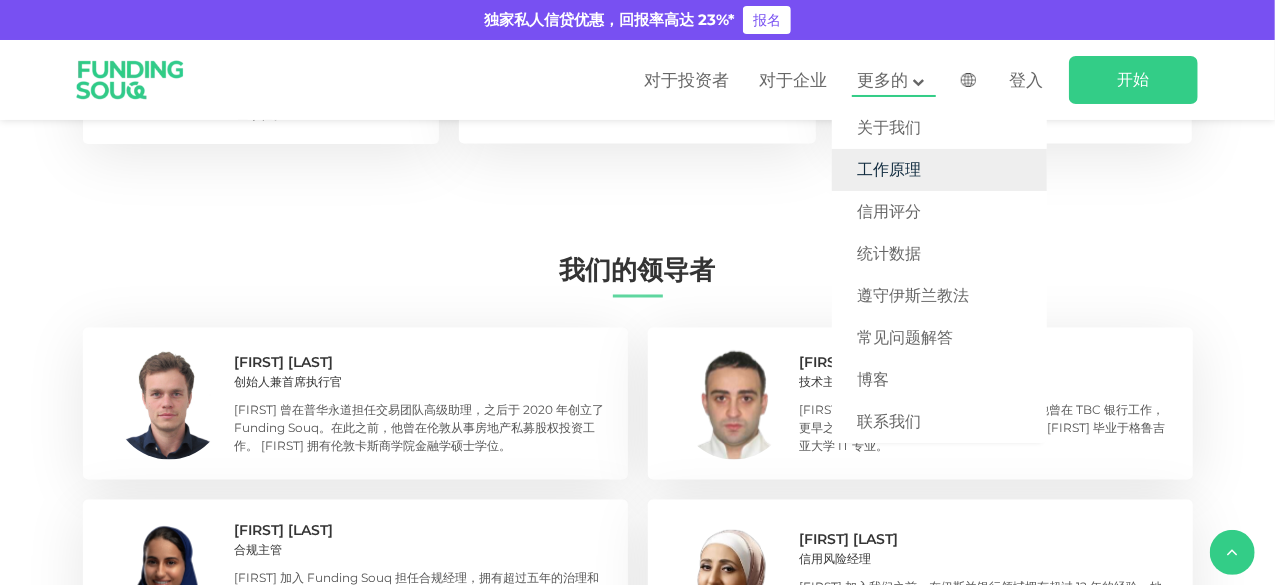 click on "工作原理" at bounding box center [889, 169] 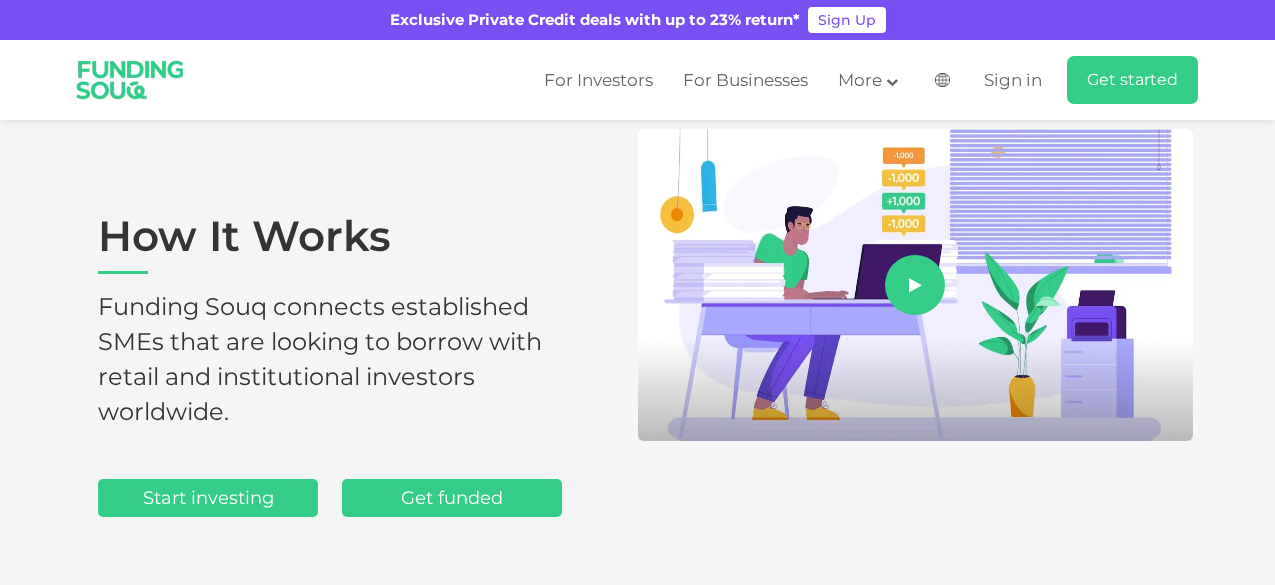 scroll, scrollTop: 122, scrollLeft: 0, axis: vertical 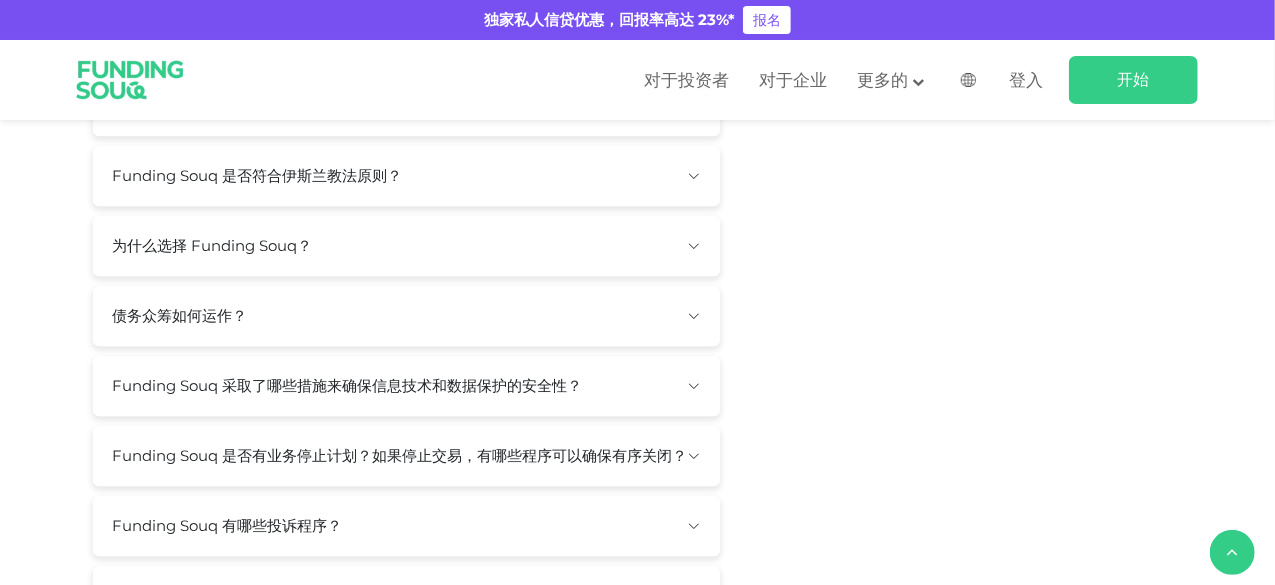 click on "Funding Souq 是否符合伊斯兰教法原则？" at bounding box center [406, 176] 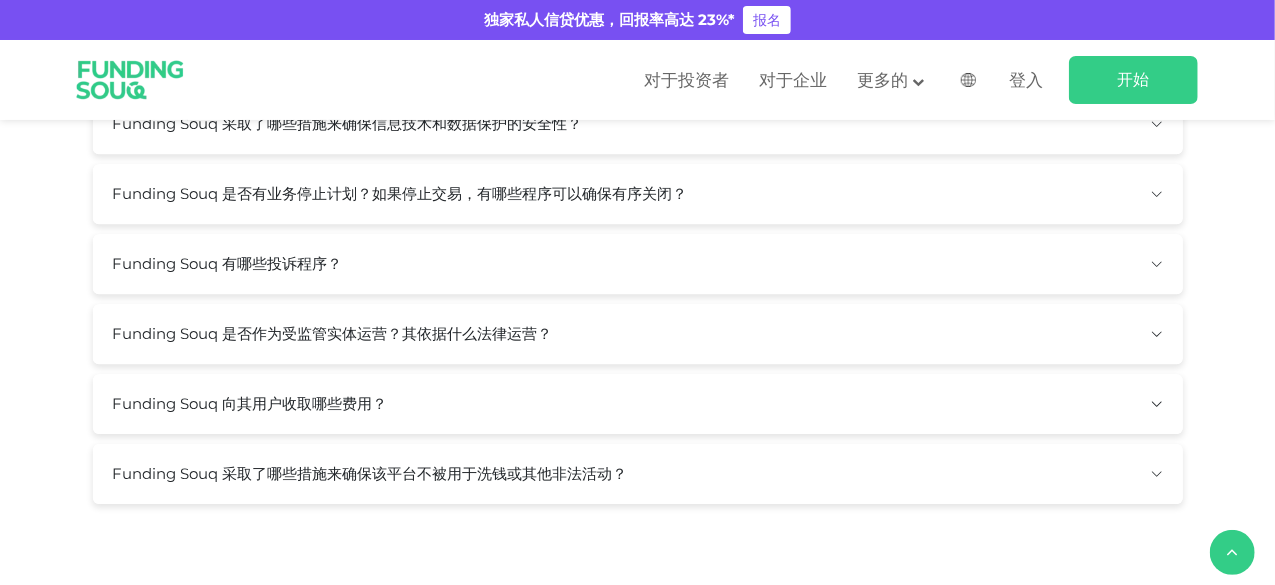 scroll, scrollTop: 2953, scrollLeft: 0, axis: vertical 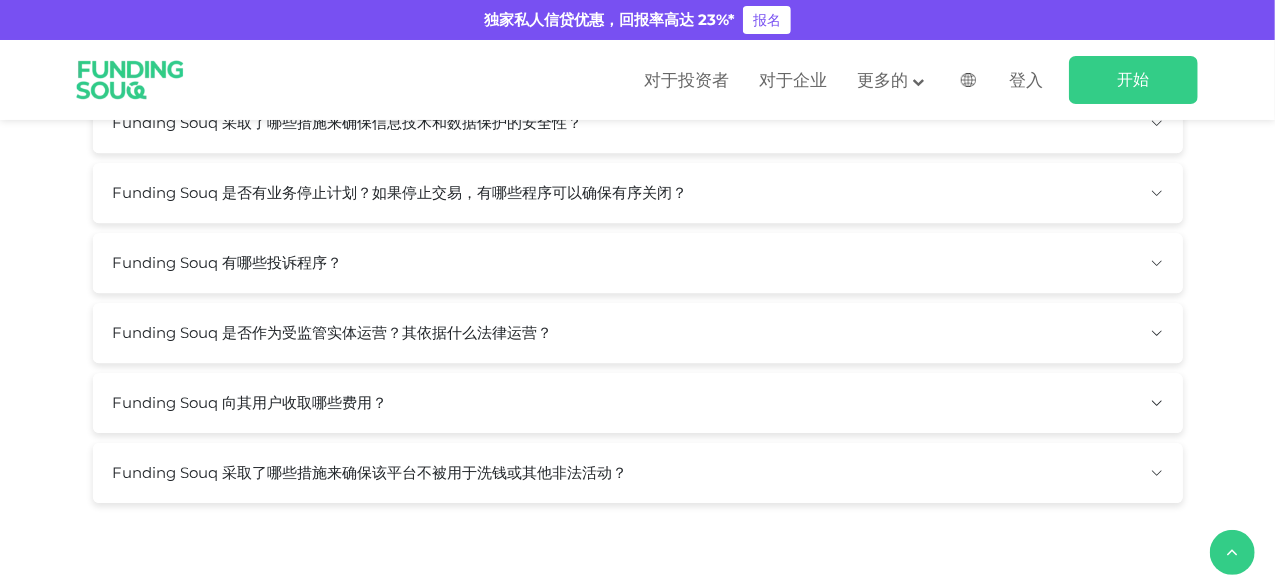click on "Funding Souq 是否有业务停止计划？如果停止交易，有哪些程序可以确保有序关闭？" at bounding box center (638, 193) 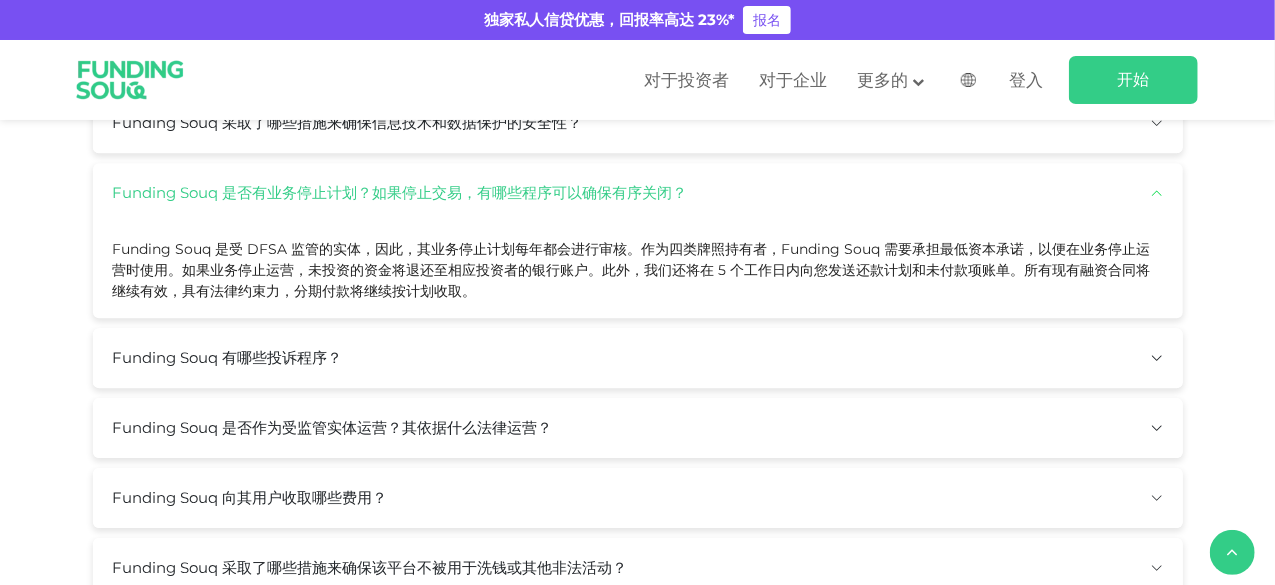 click on "Funding Souq 是否有业务停止计划？如果停止交易，有哪些程序可以确保有序关闭？" at bounding box center [638, 193] 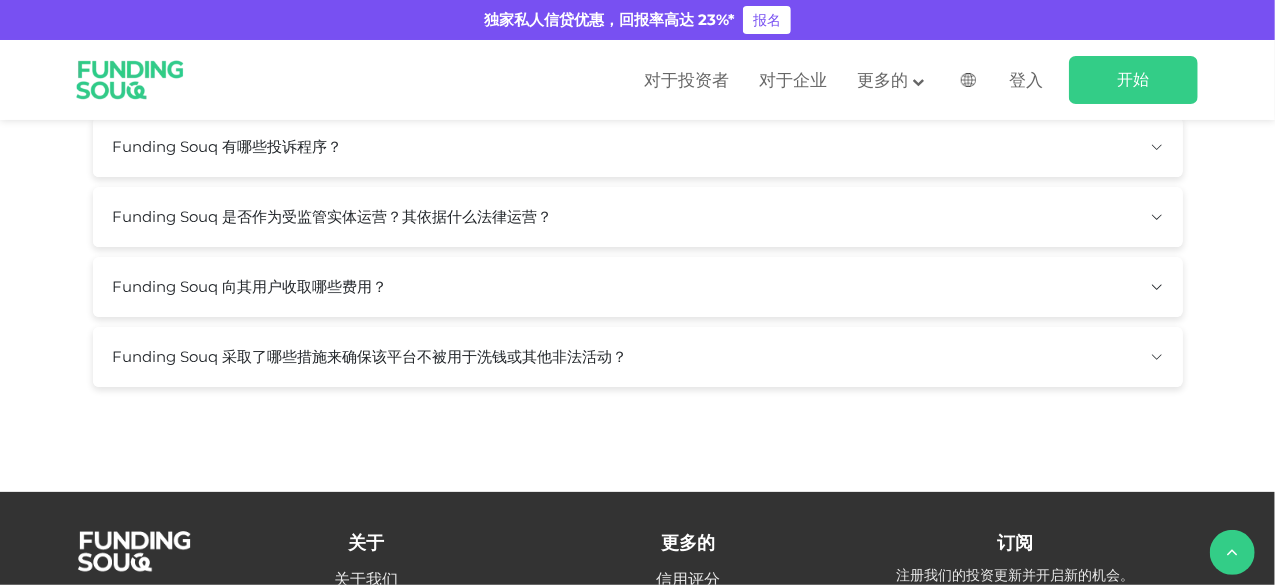 scroll, scrollTop: 3074, scrollLeft: 0, axis: vertical 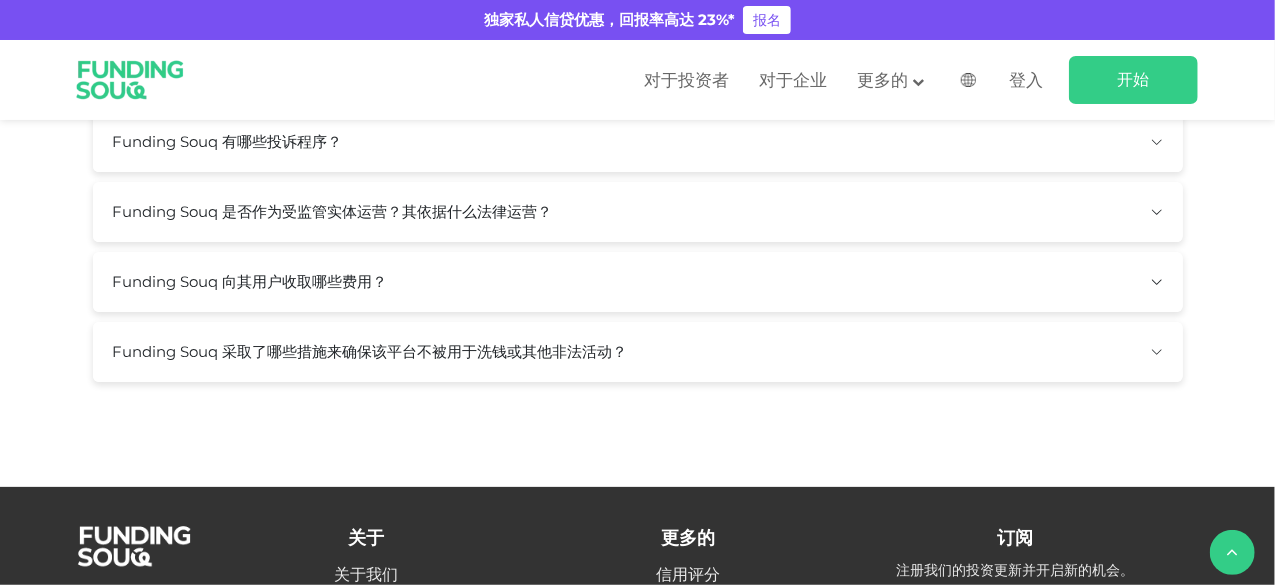 click on "Funding Souq 向其用户收取哪些费用？" at bounding box center (638, 282) 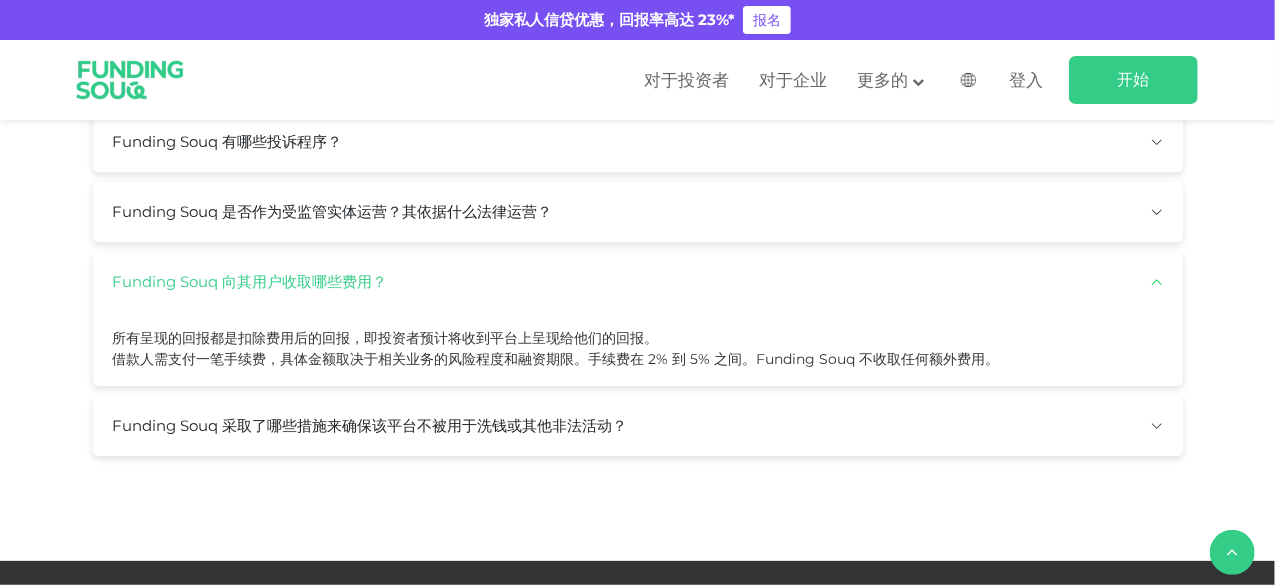 click on "Funding Souq 向其用户收取哪些费用？" at bounding box center (638, 282) 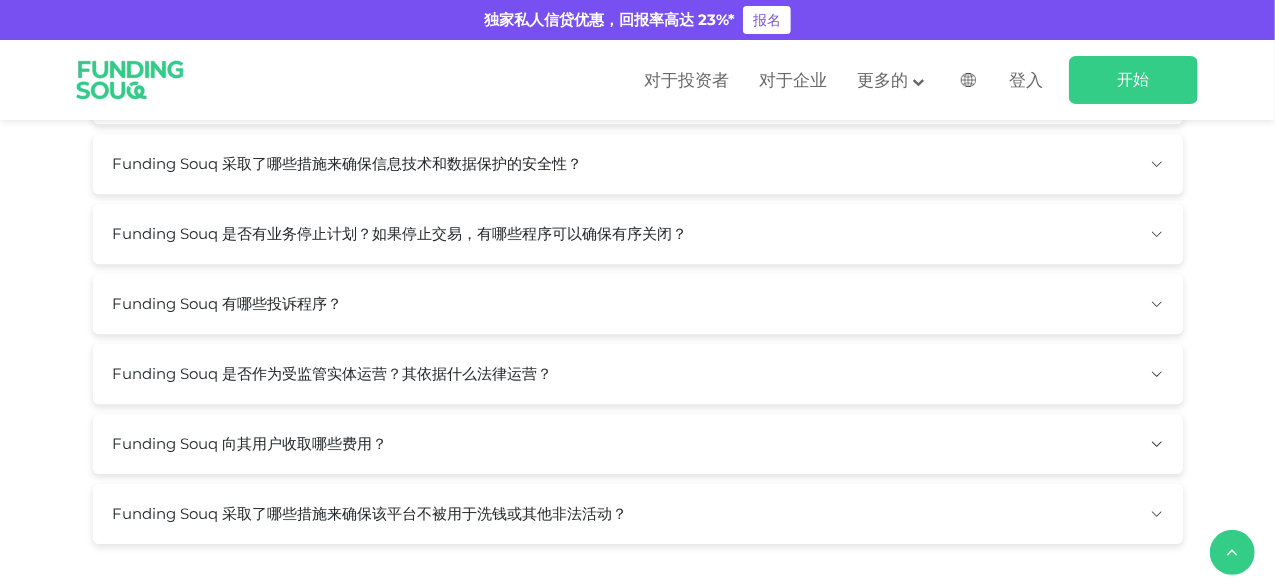 scroll, scrollTop: 2866, scrollLeft: 0, axis: vertical 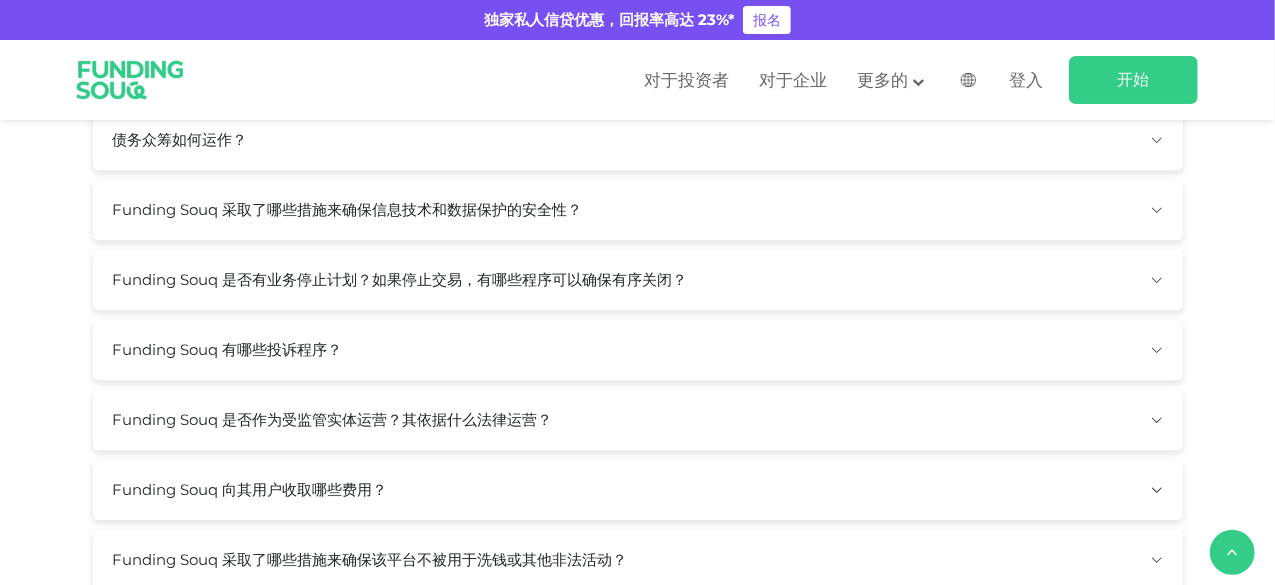 click on "债务众筹如何运作？" at bounding box center (638, 140) 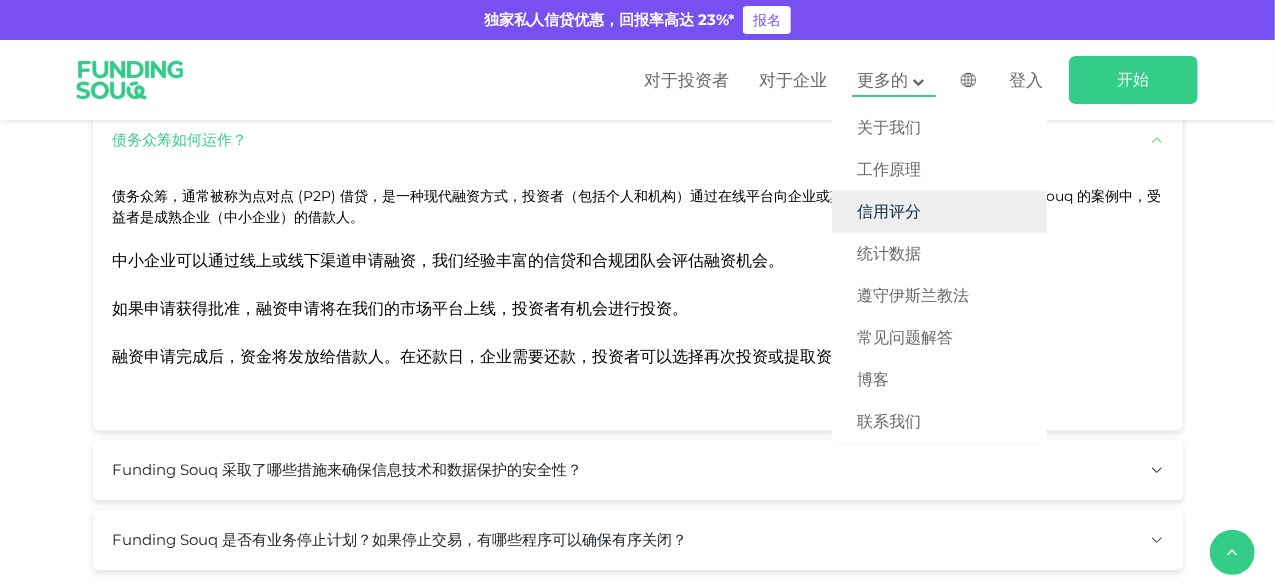 click on "信用评分" at bounding box center [889, 211] 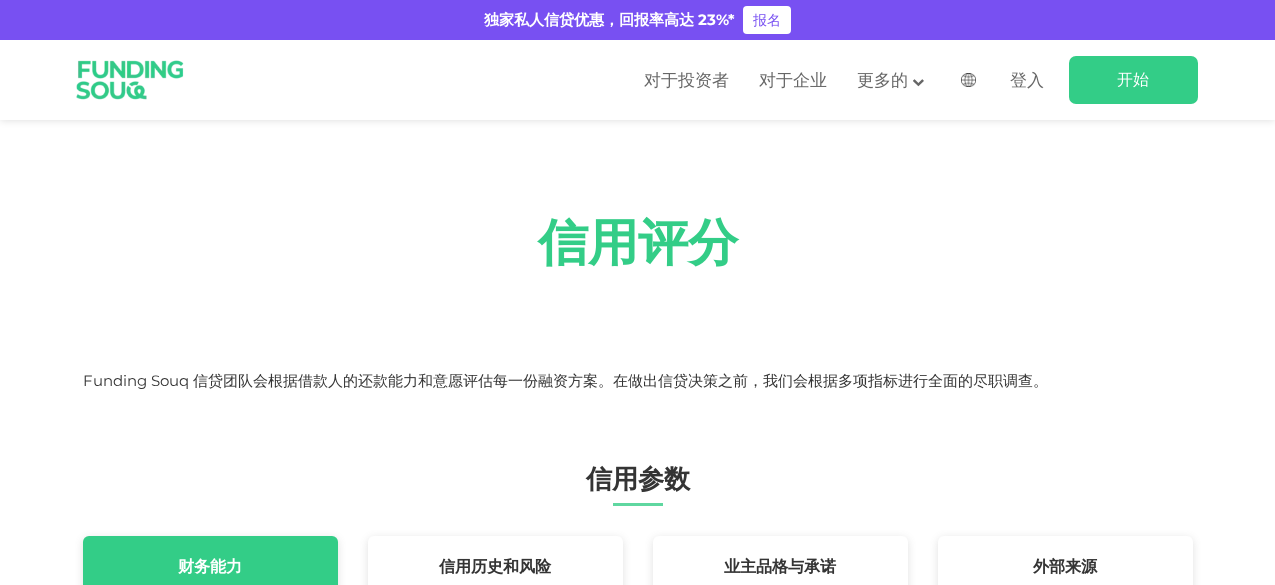 scroll, scrollTop: 204, scrollLeft: 0, axis: vertical 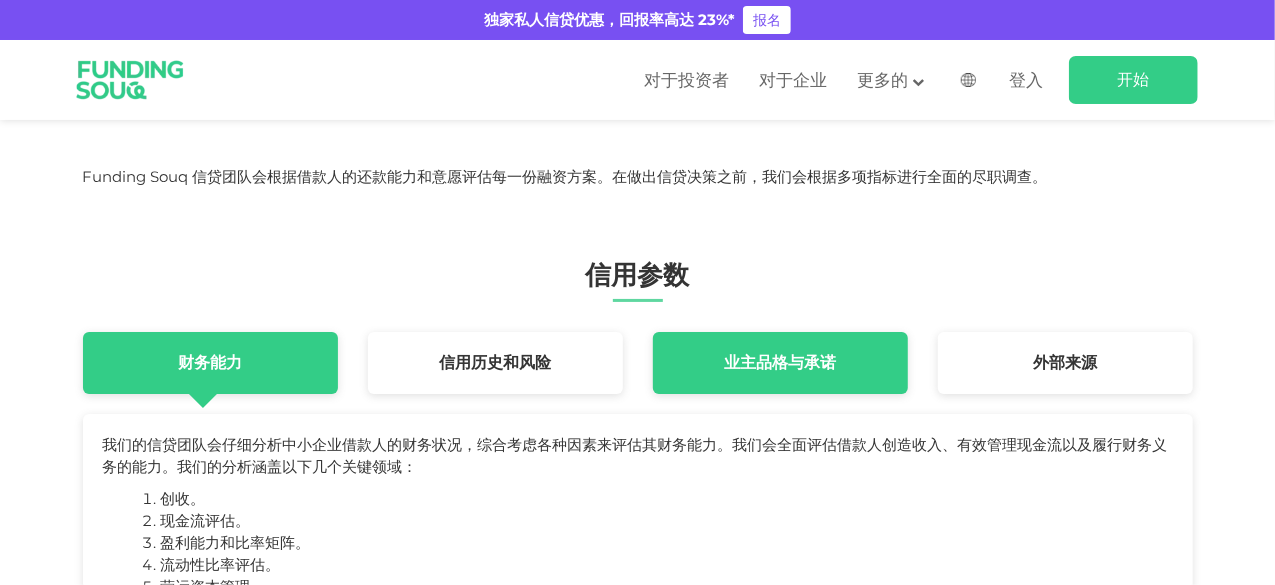 click on "业主品格与承诺" at bounding box center [780, 363] 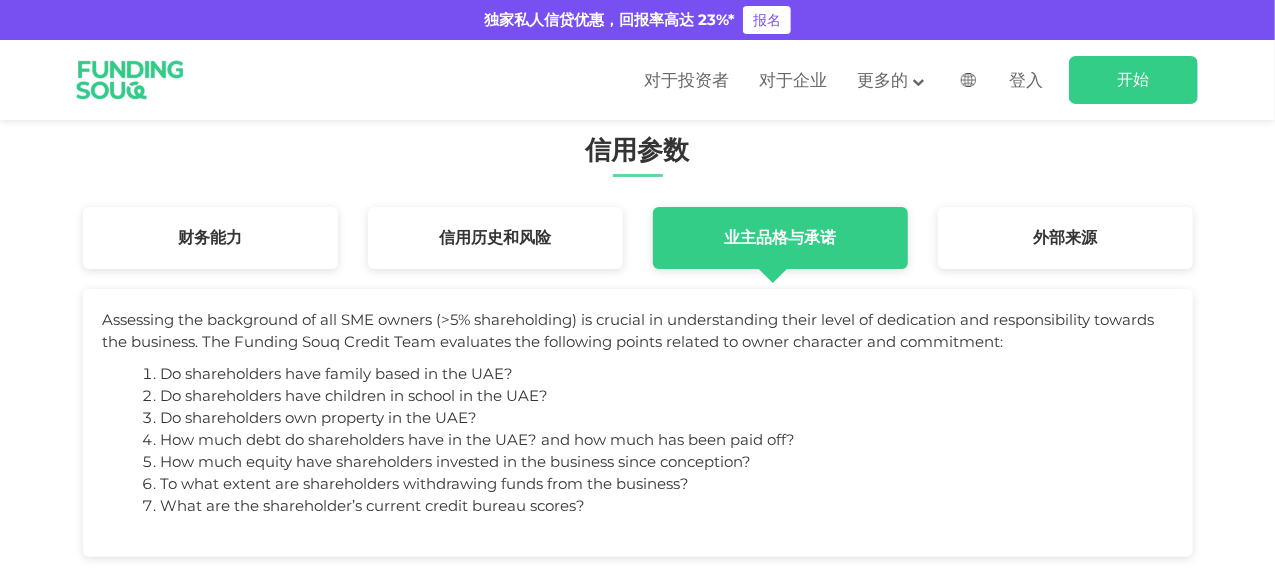 scroll, scrollTop: 330, scrollLeft: 0, axis: vertical 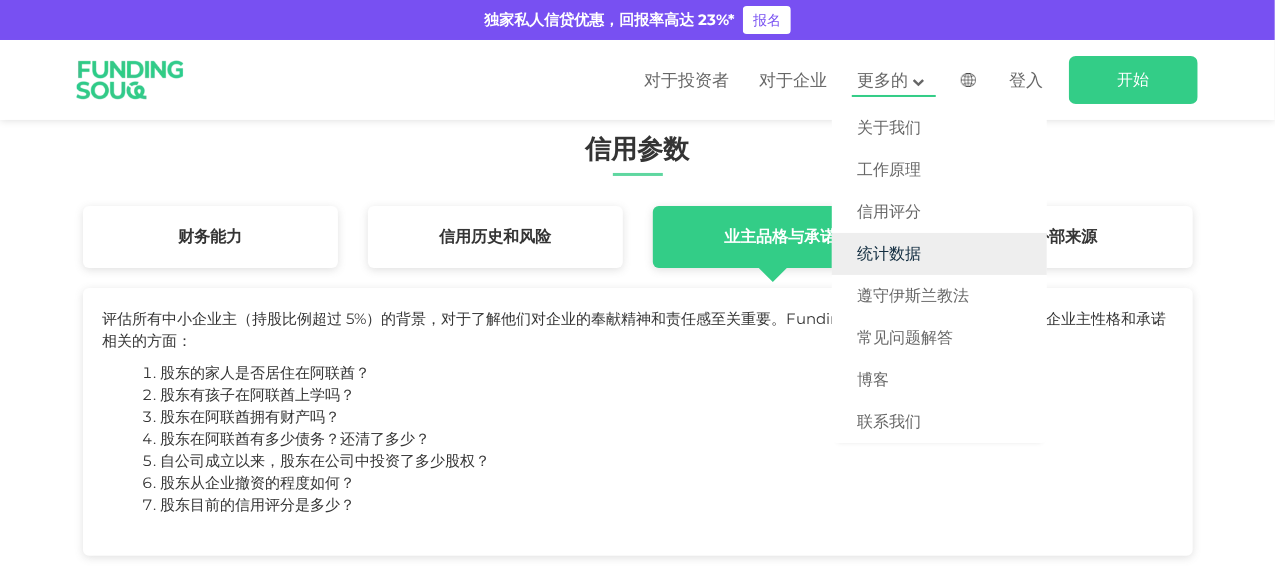 click on "统计数据" at bounding box center (889, 253) 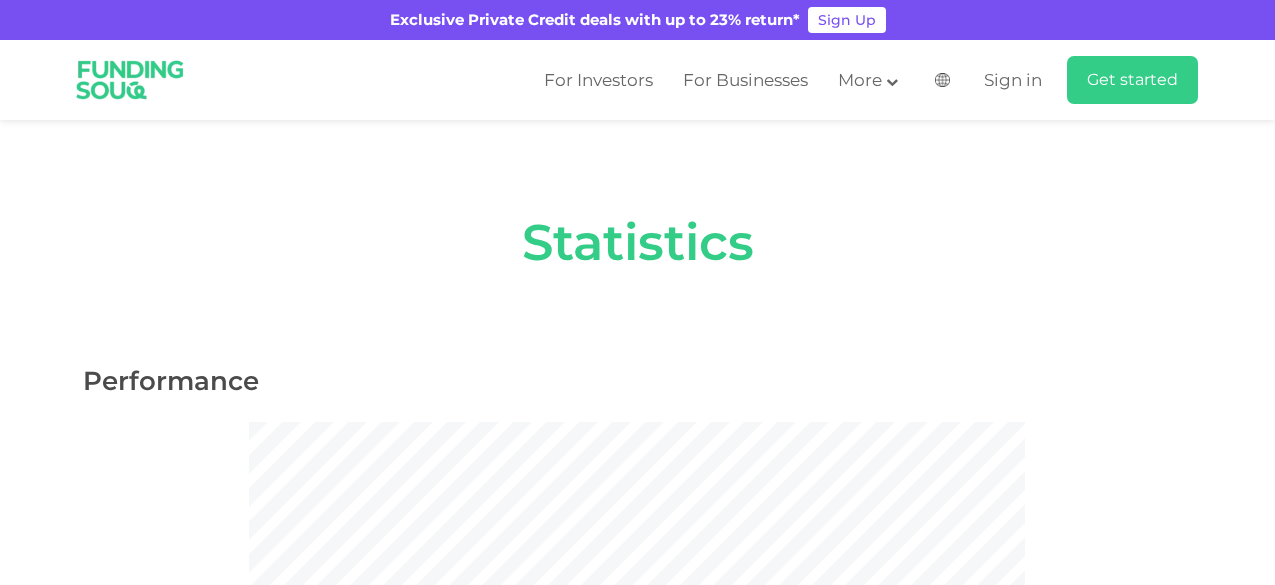 scroll, scrollTop: 374, scrollLeft: 0, axis: vertical 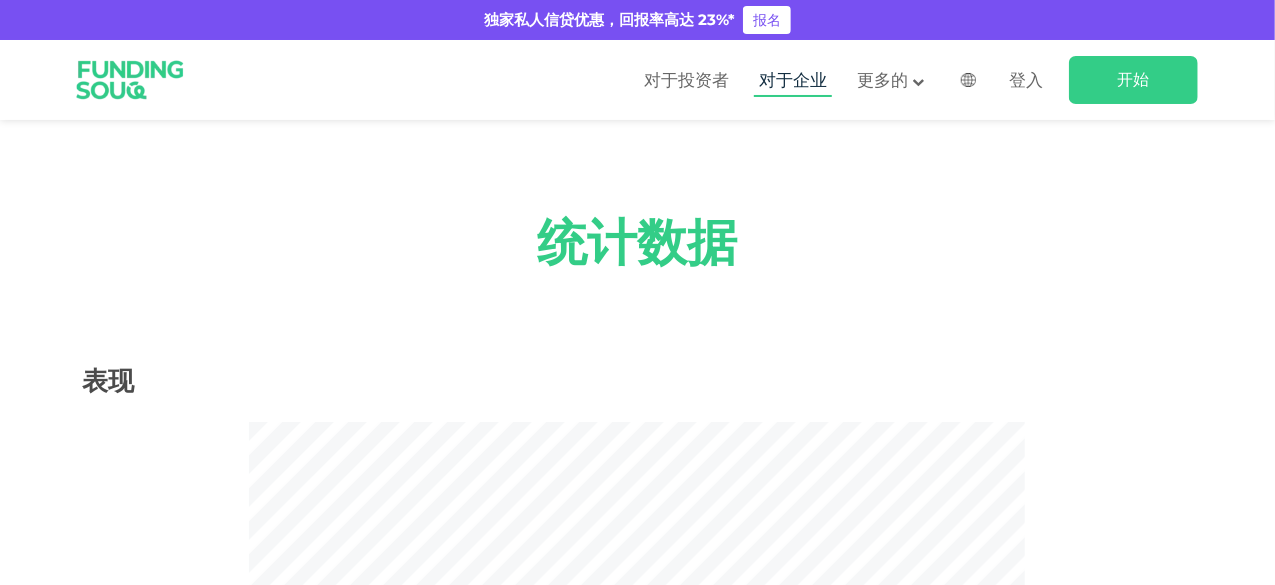 click on "对于企业" at bounding box center [793, 80] 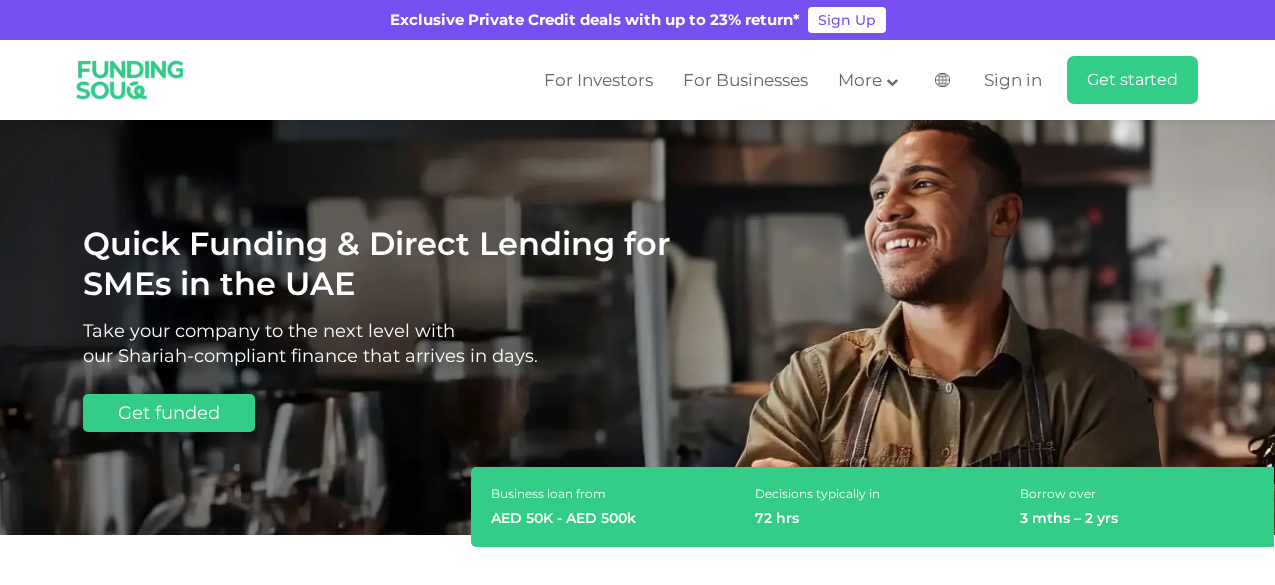 scroll, scrollTop: 0, scrollLeft: 0, axis: both 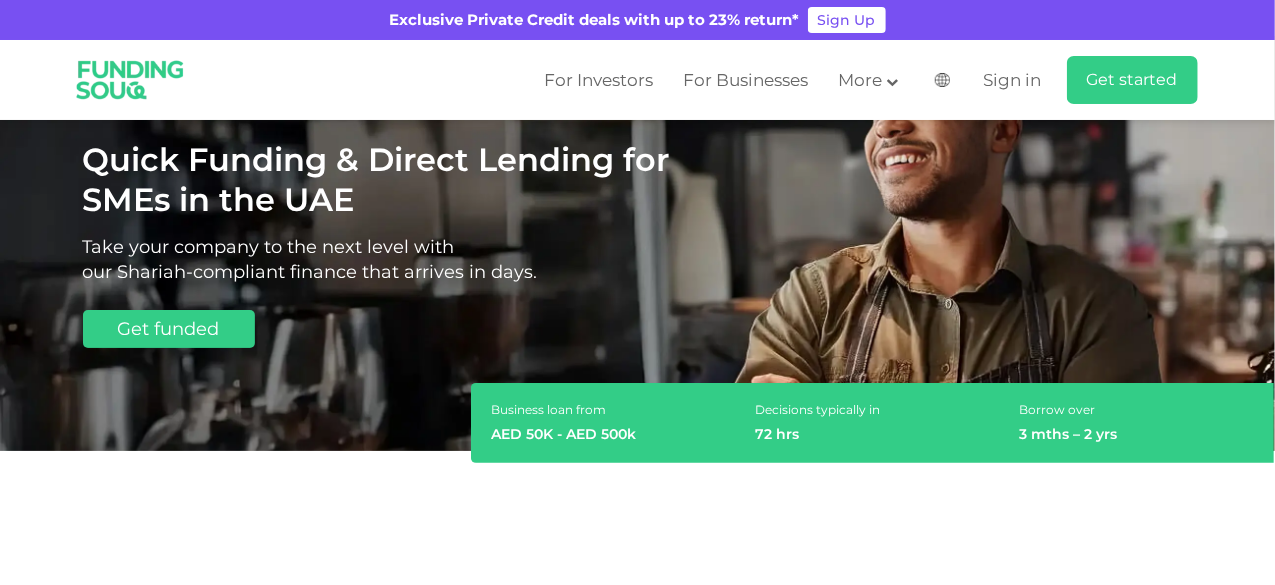 click on "Exclusive Private Credit deals with up to 23% return*
Sign Up
For Investors
For Businesses
More" at bounding box center [637, 60] 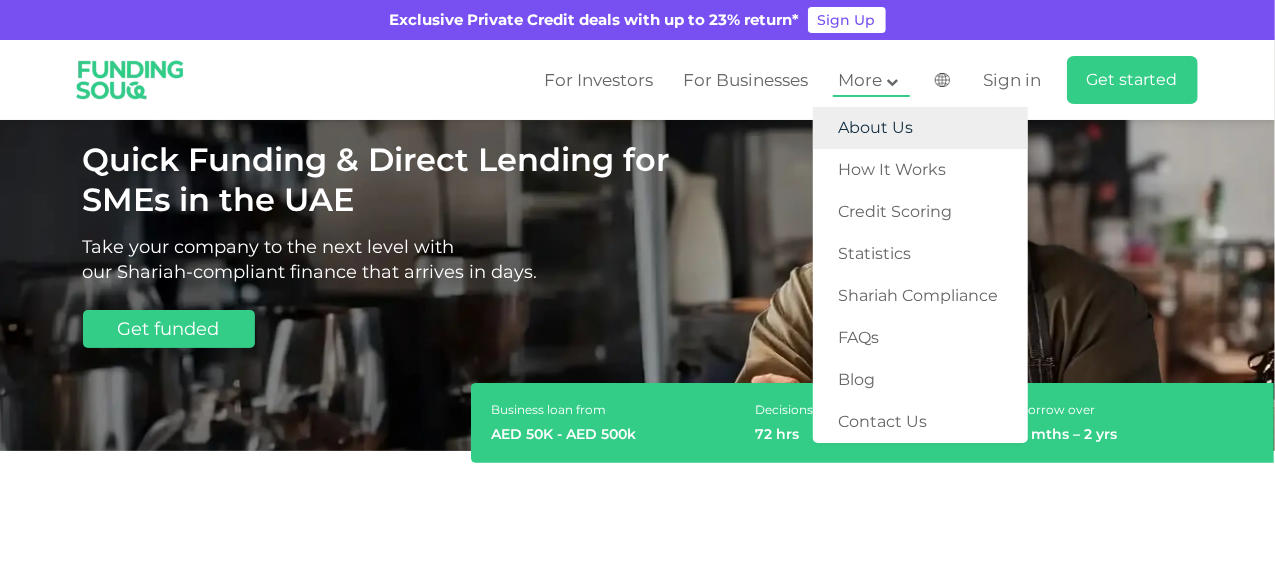 click on "About Us" at bounding box center (920, 128) 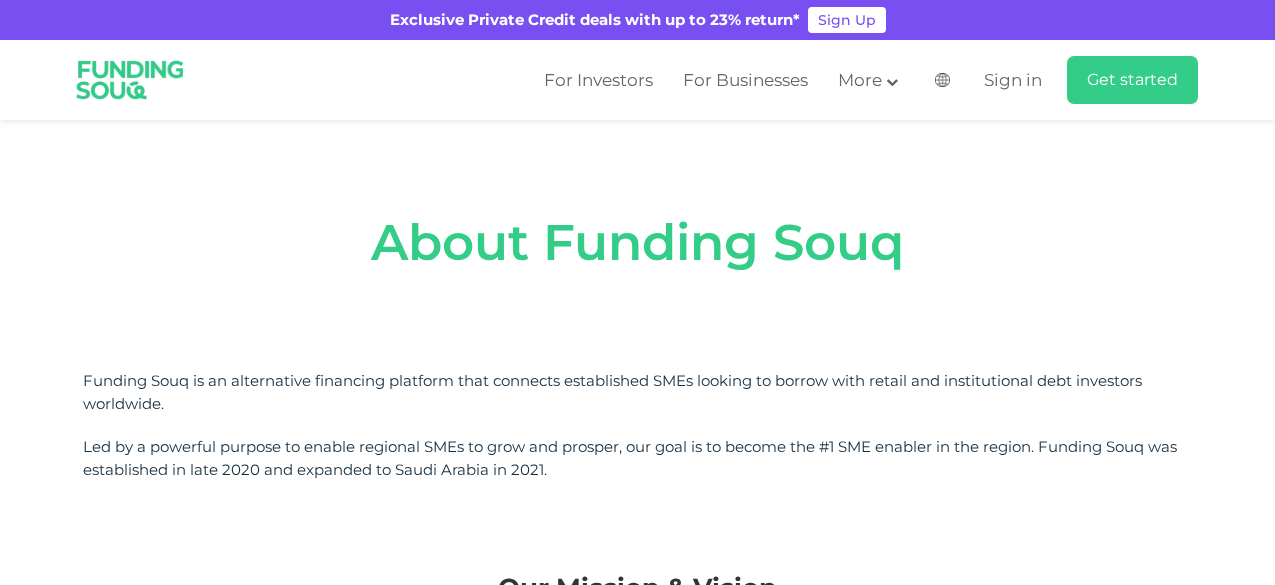 scroll, scrollTop: 129, scrollLeft: 0, axis: vertical 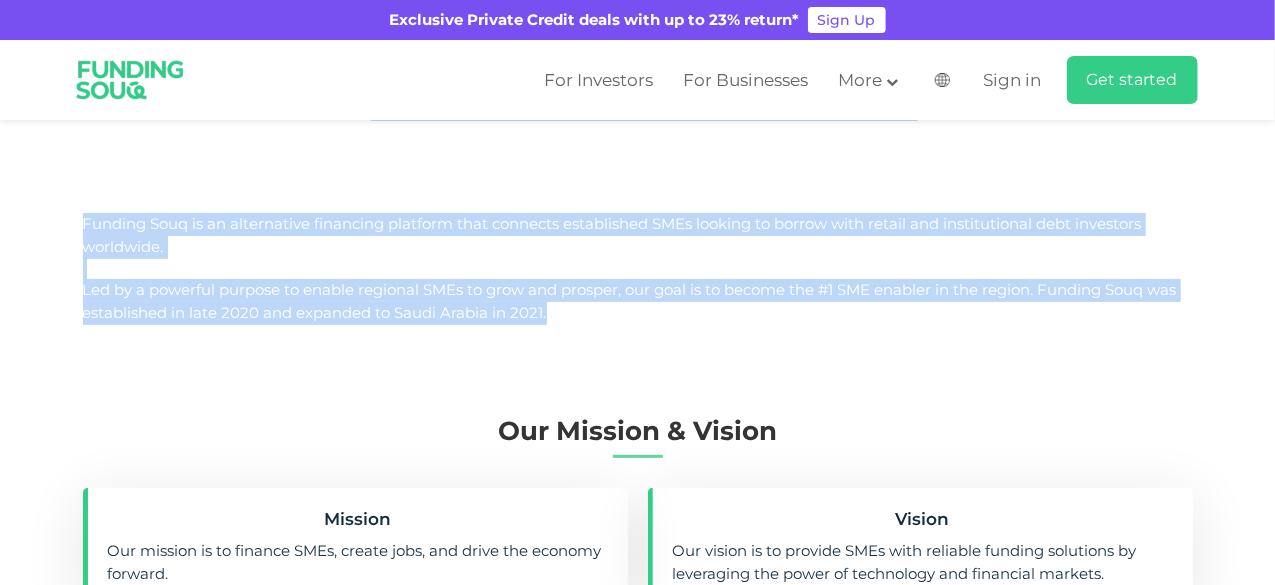 drag, startPoint x: 671, startPoint y: 334, endPoint x: 55, endPoint y: 199, distance: 630.6195 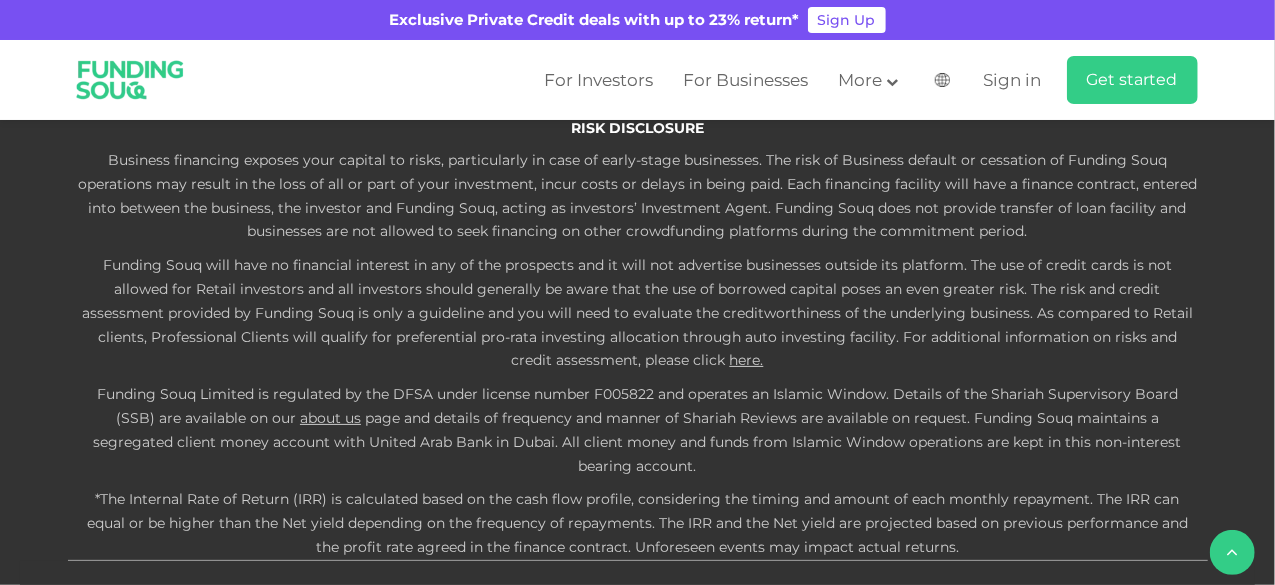 scroll, scrollTop: 3492, scrollLeft: 0, axis: vertical 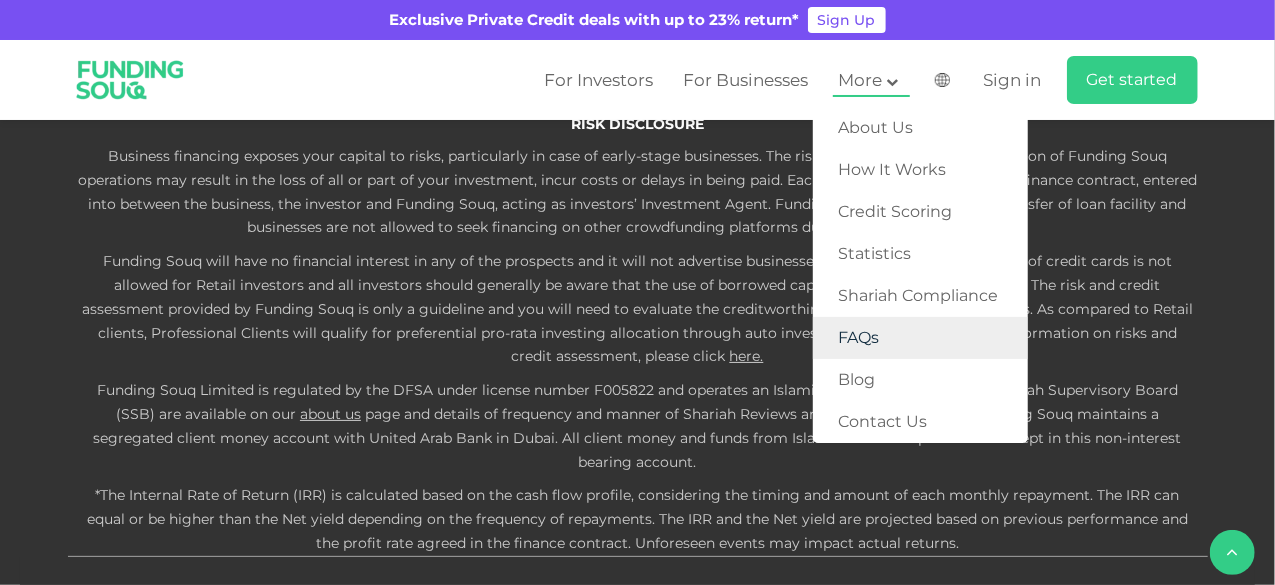 click on "FAQs" at bounding box center [920, 338] 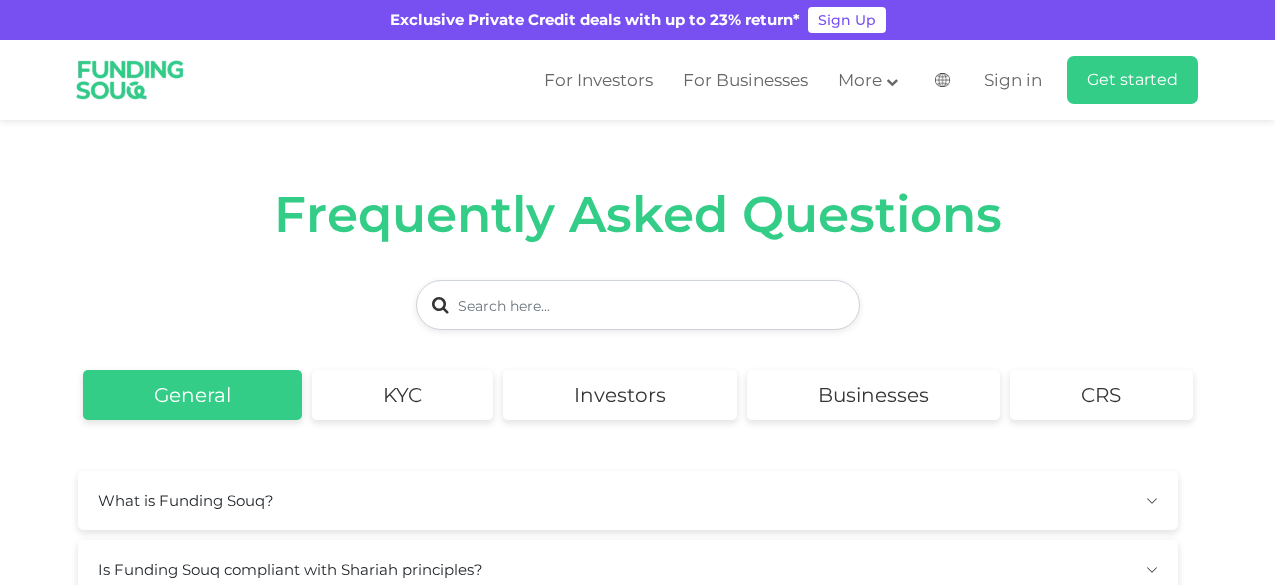 scroll, scrollTop: 383, scrollLeft: 0, axis: vertical 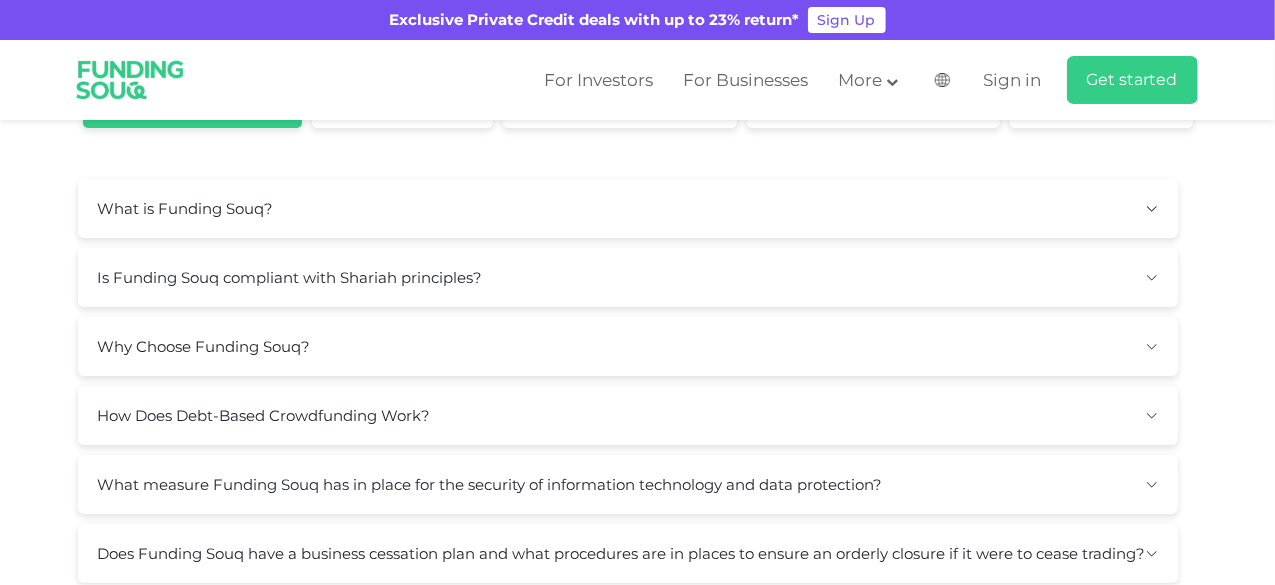 click on "What is Funding Souq?" at bounding box center [628, 208] 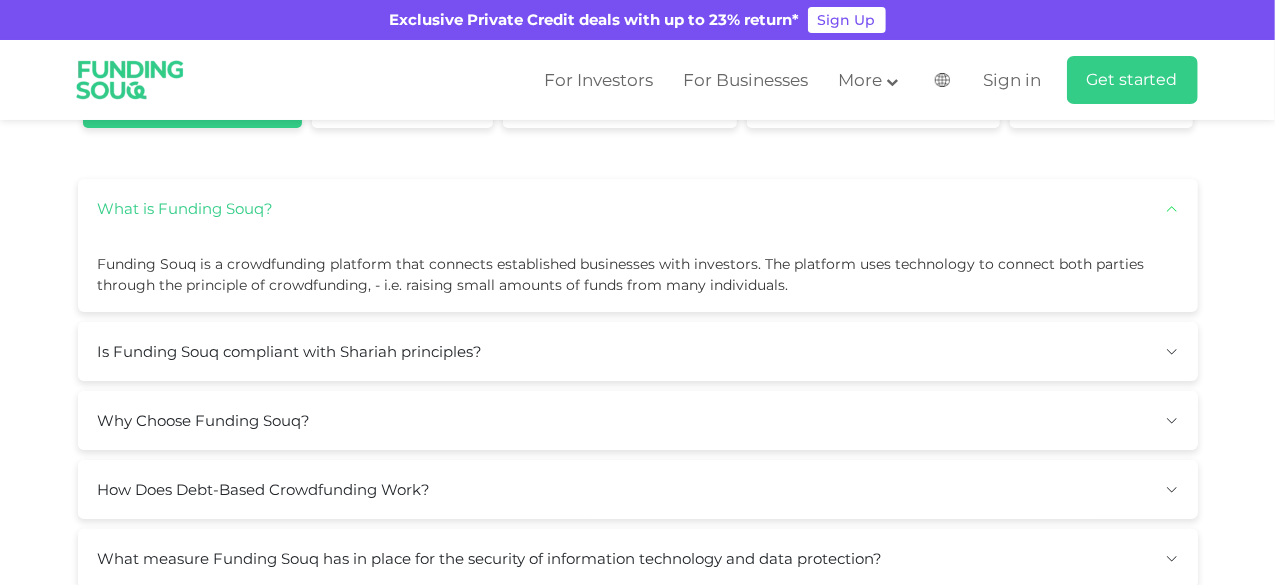 click on "Why Choose Funding Souq?" at bounding box center (638, 420) 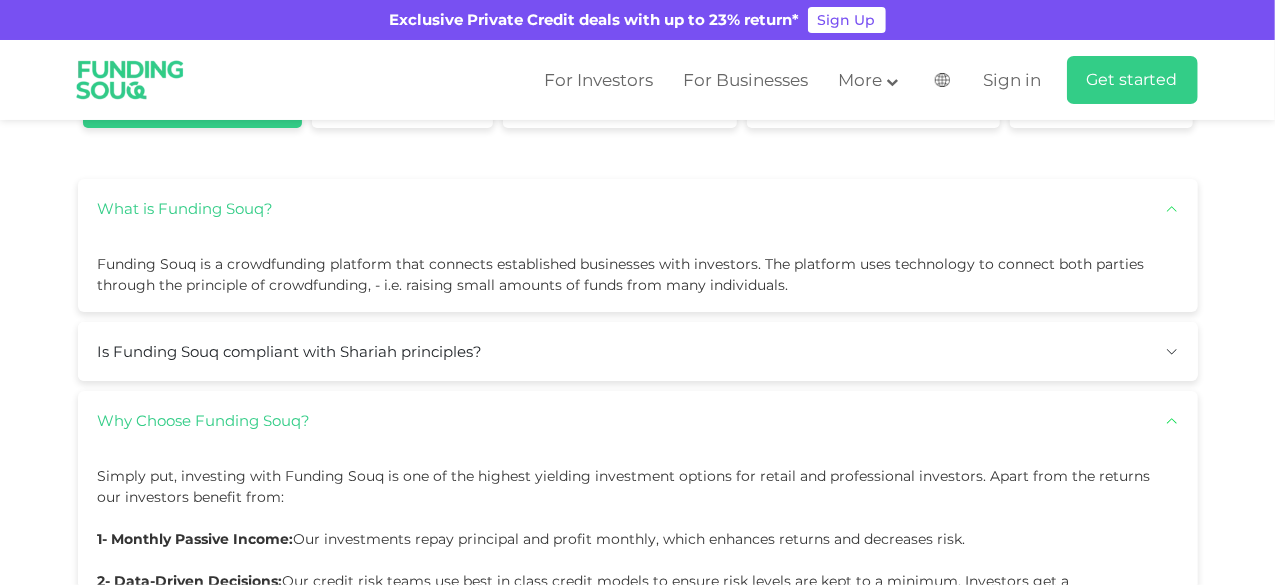 click on "Why Choose Funding Souq?" at bounding box center [638, 420] 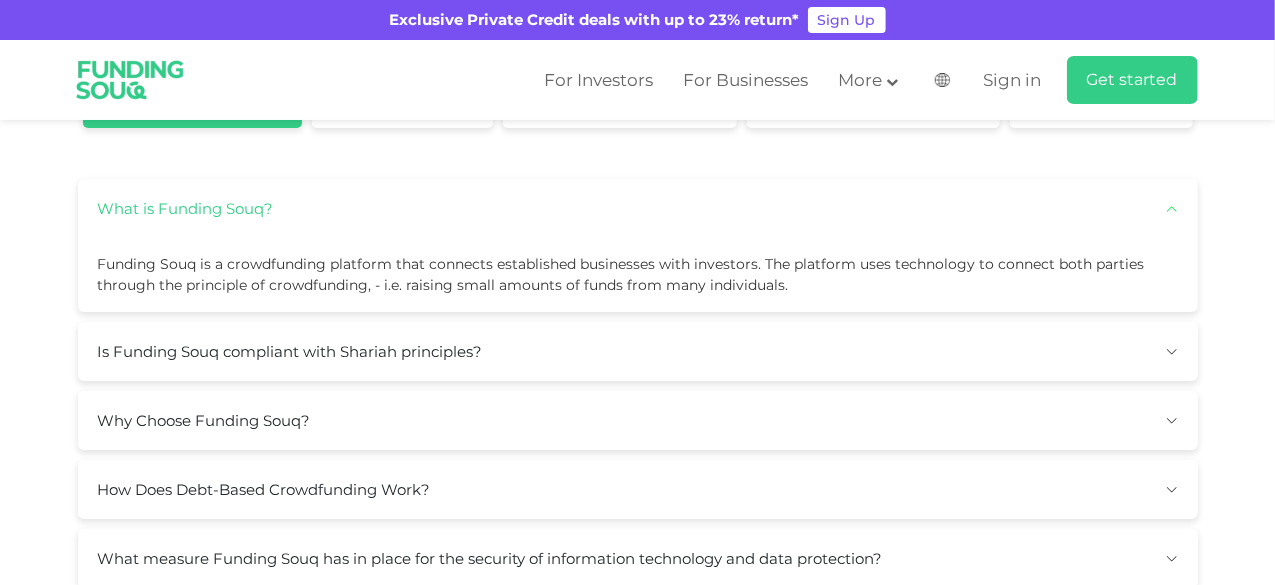 click on "Why Choose Funding Souq?" at bounding box center (638, 420) 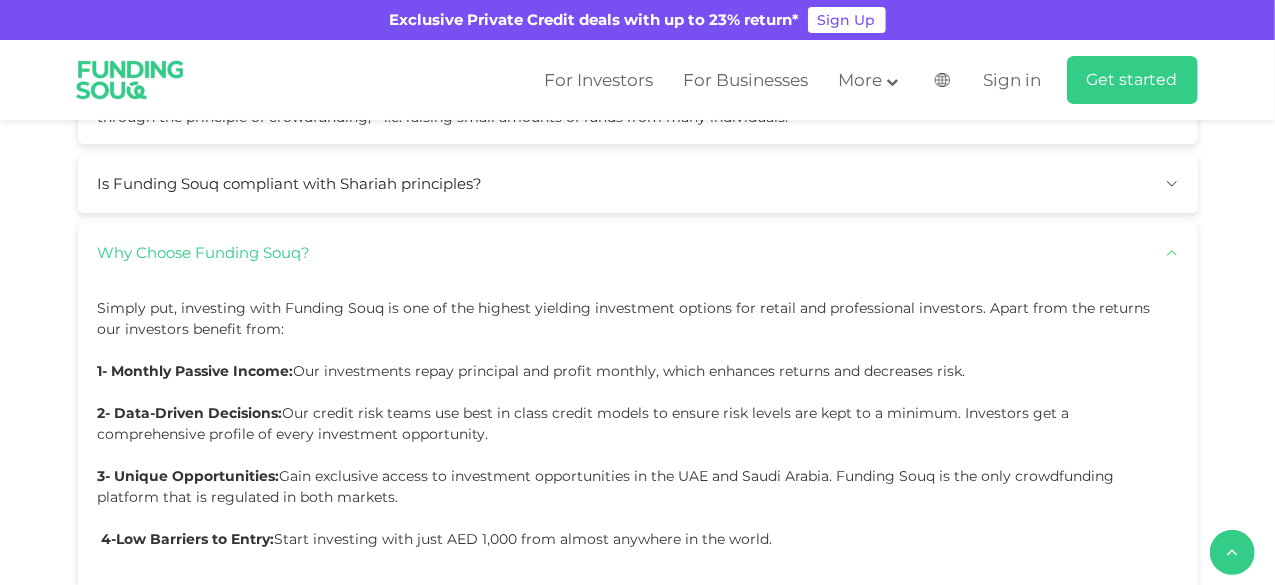 scroll, scrollTop: 455, scrollLeft: 0, axis: vertical 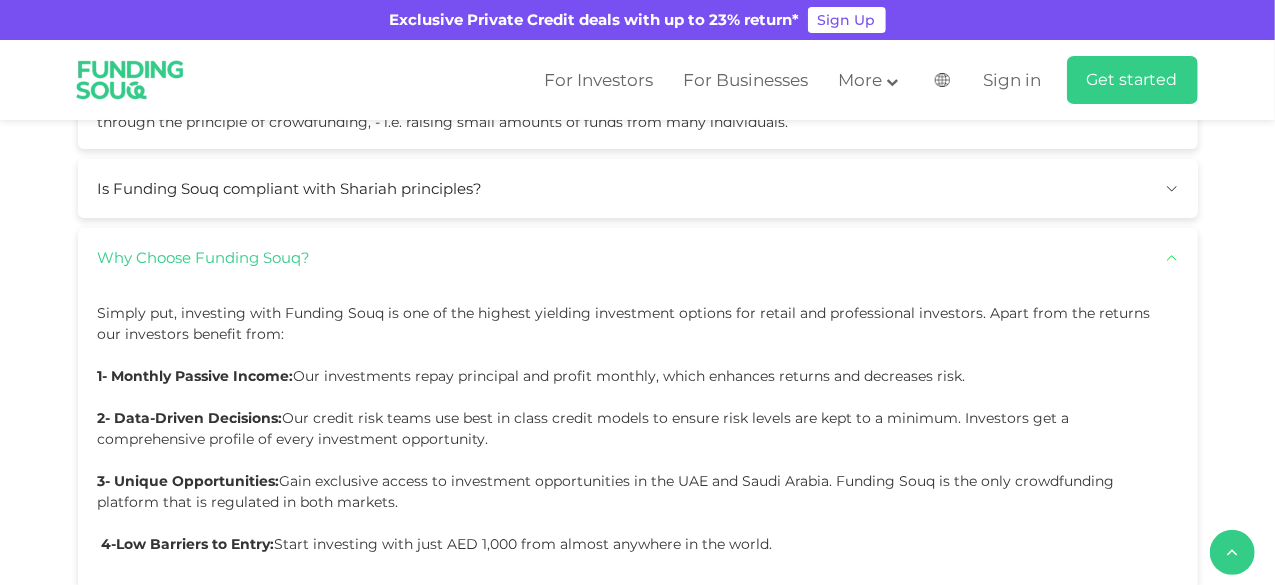 click on "Is Funding Souq compliant with Shariah principles?" at bounding box center [638, 188] 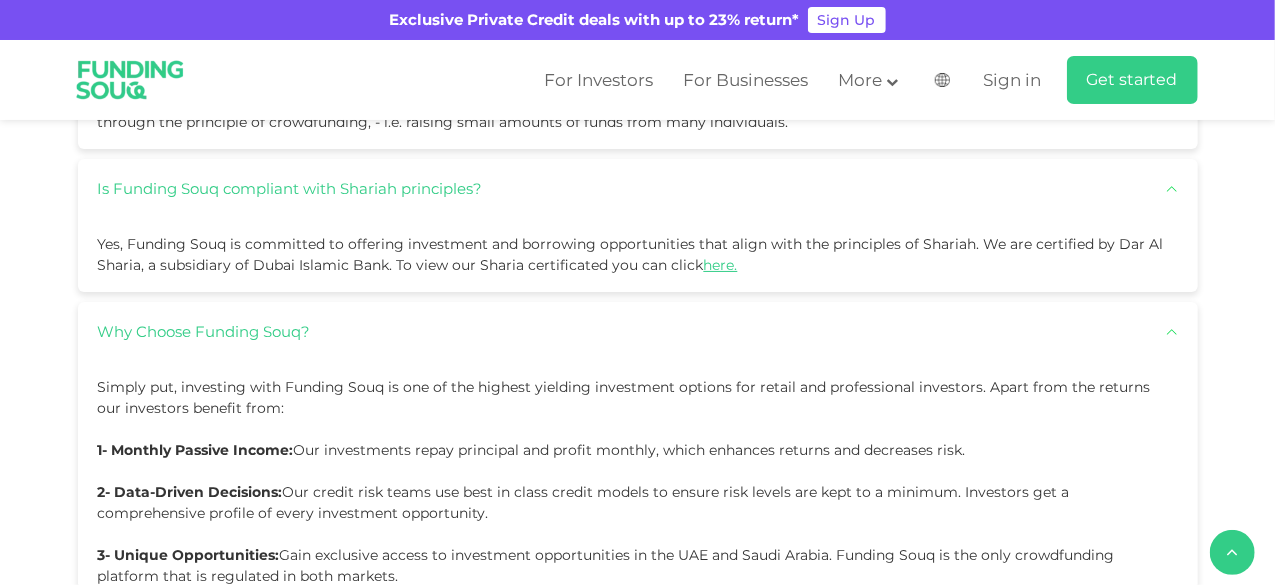 click on "Is Funding Souq compliant with Shariah principles?" at bounding box center [638, 188] 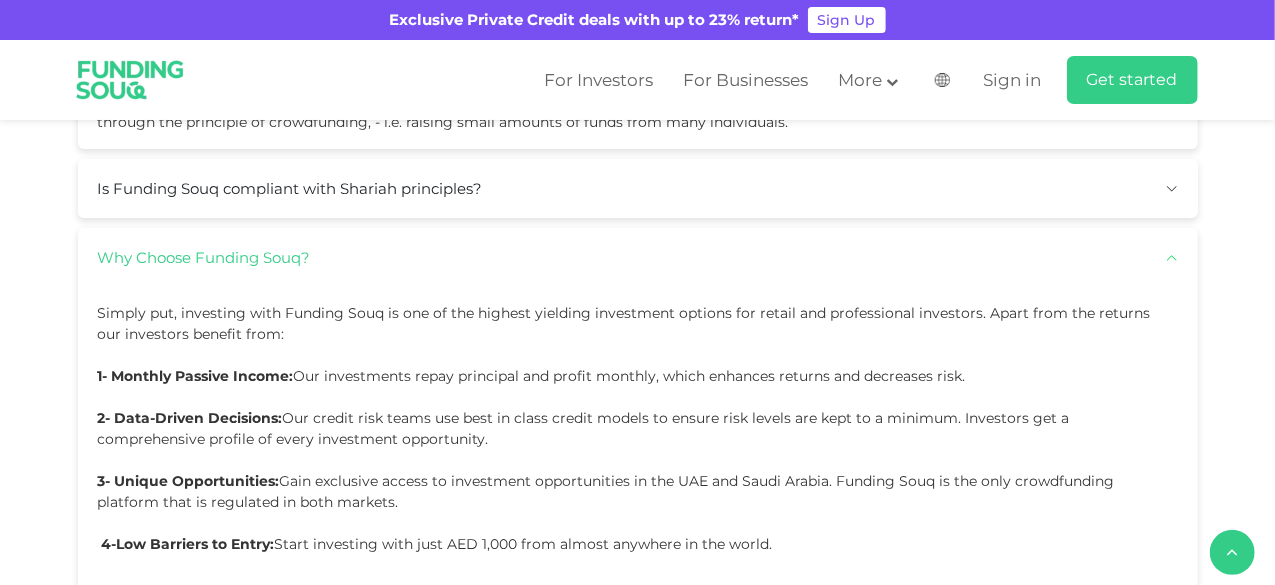 click on "Why Choose Funding Souq?" at bounding box center [638, 257] 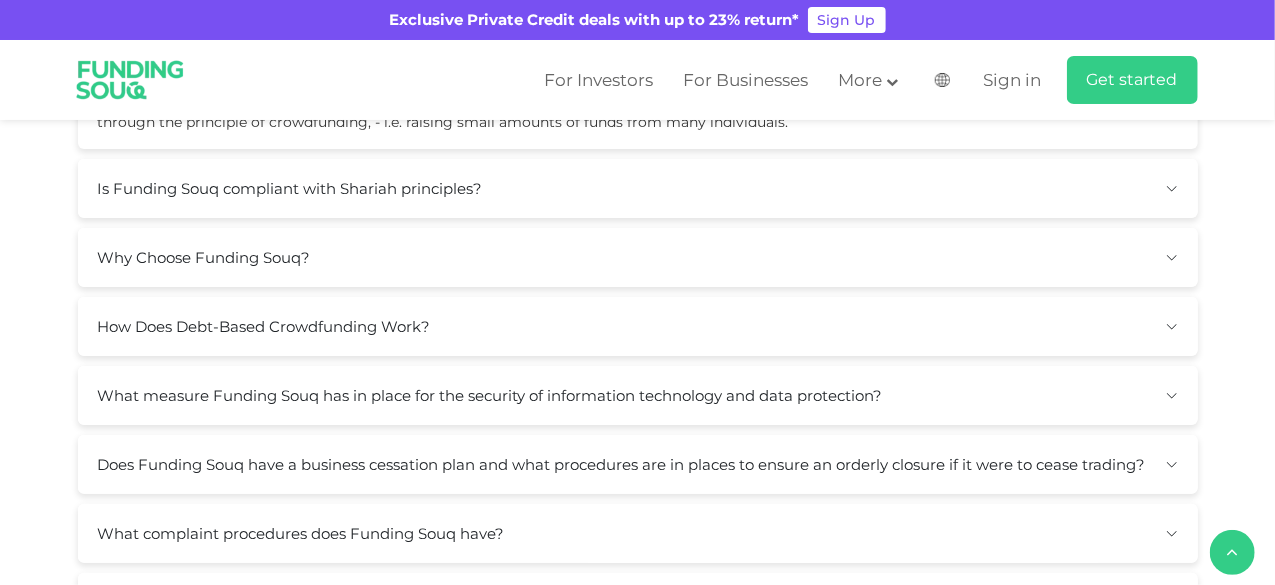 click on "How Does Debt-Based Crowdfunding Work?" at bounding box center (638, 326) 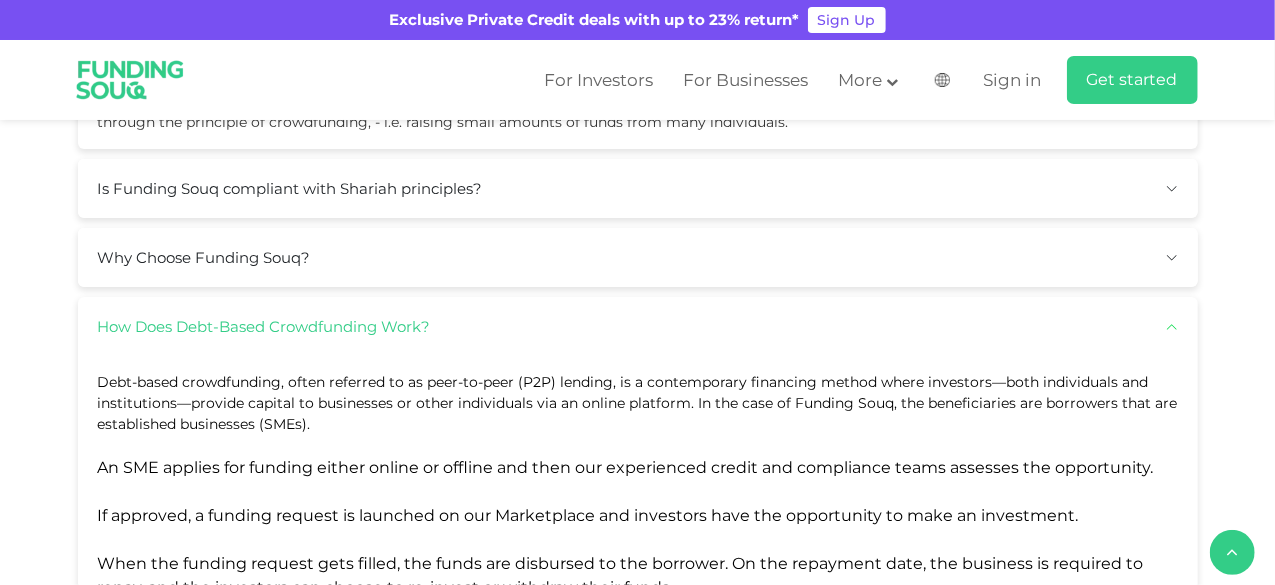 click on "How Does Debt-Based Crowdfunding Work?" at bounding box center (638, 326) 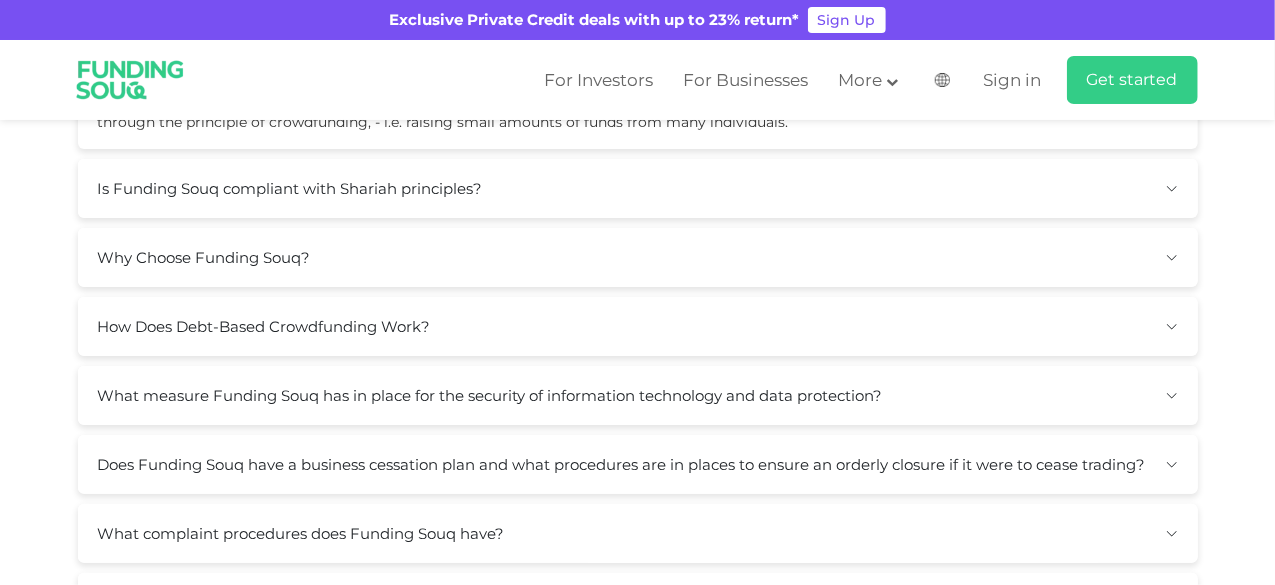 scroll, scrollTop: 87, scrollLeft: 0, axis: vertical 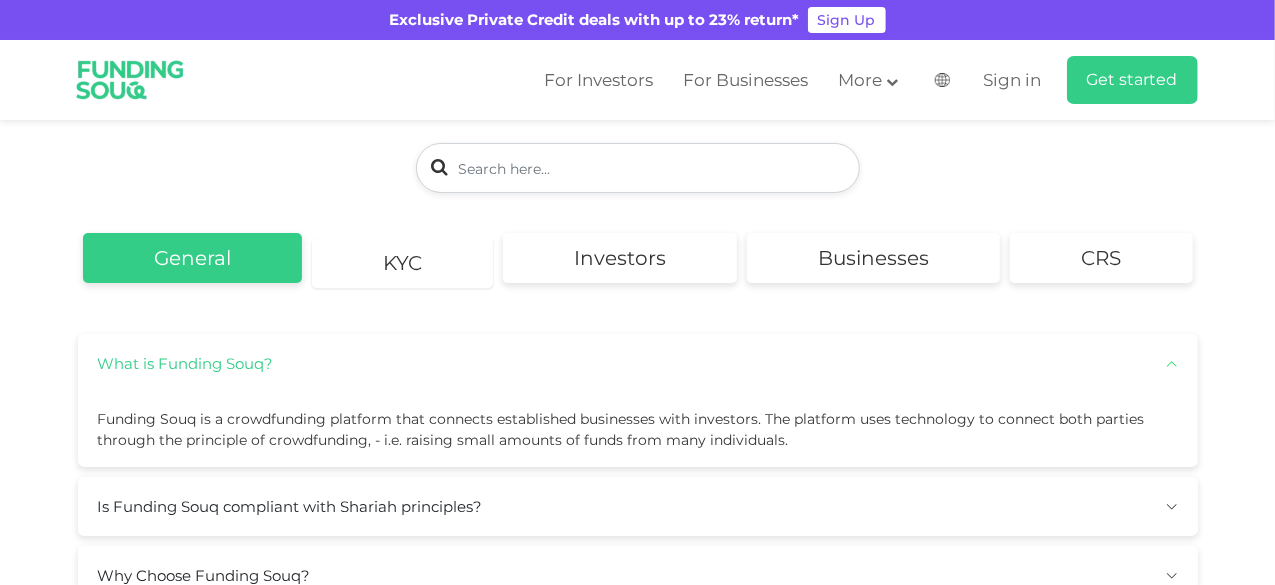 click on "KYC" at bounding box center (402, 263) 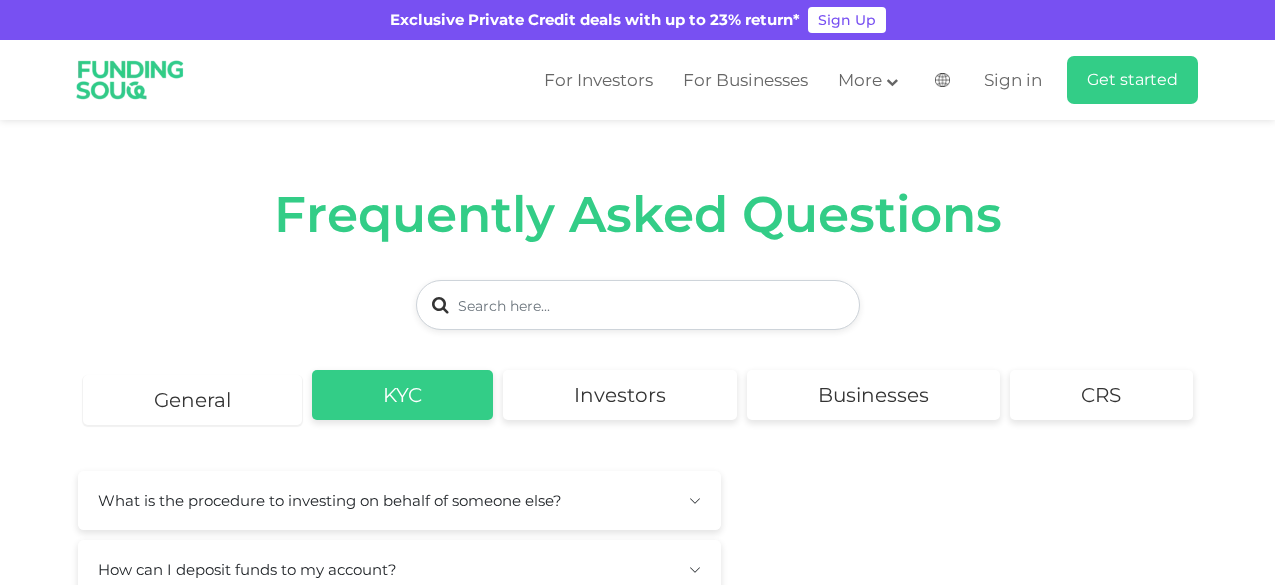 scroll, scrollTop: 0, scrollLeft: 0, axis: both 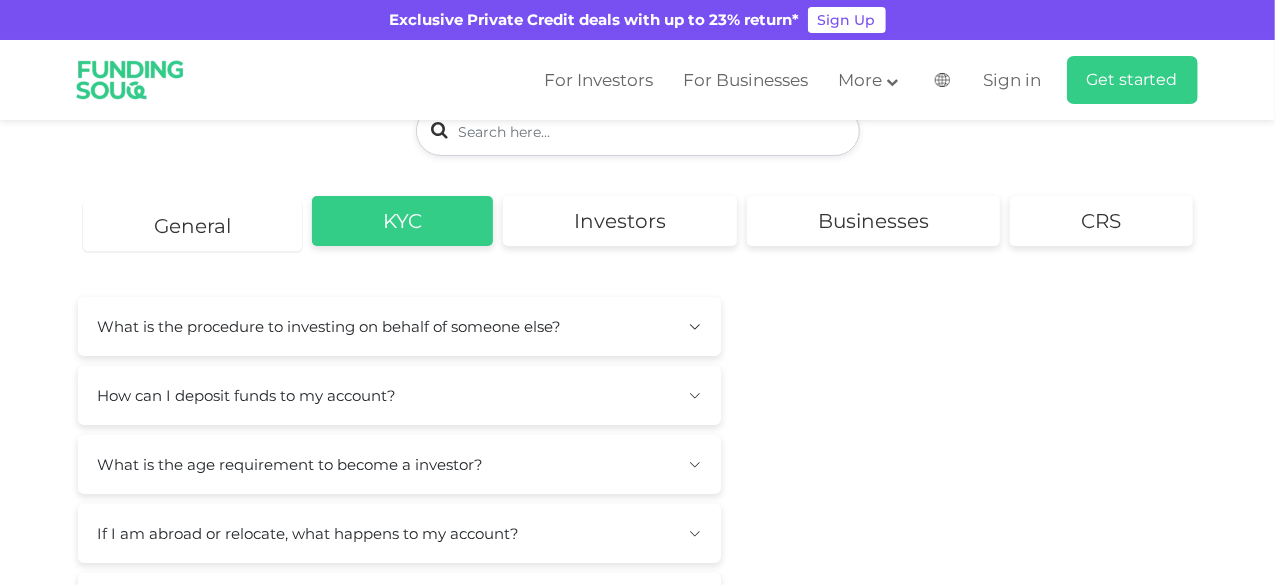 click on "General" at bounding box center [192, 226] 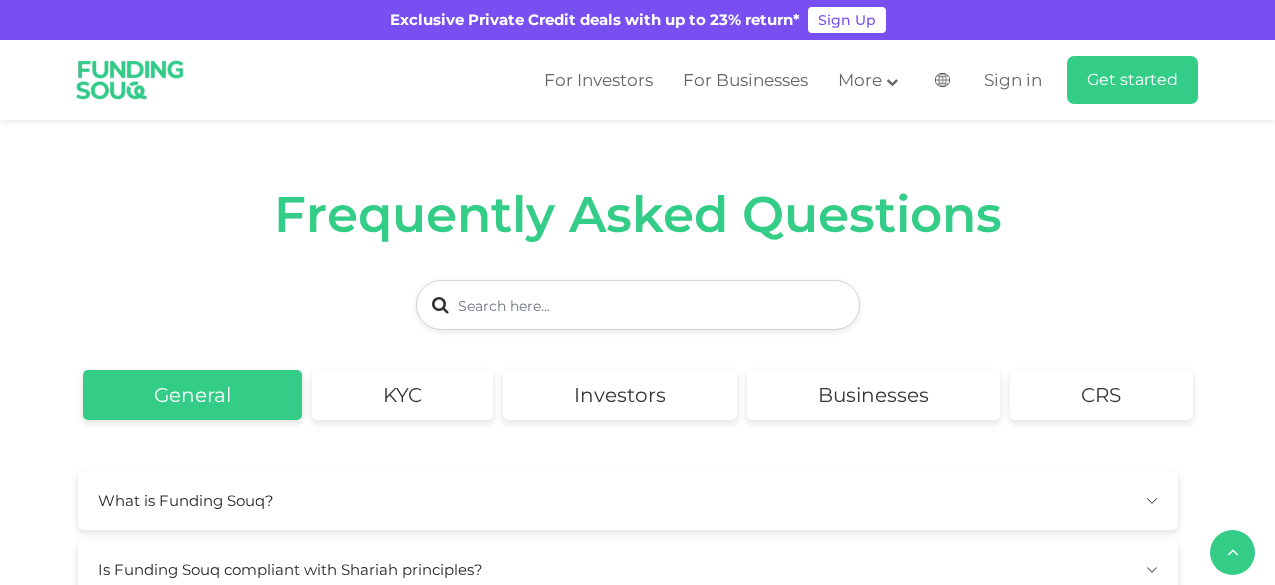 scroll, scrollTop: 467, scrollLeft: 0, axis: vertical 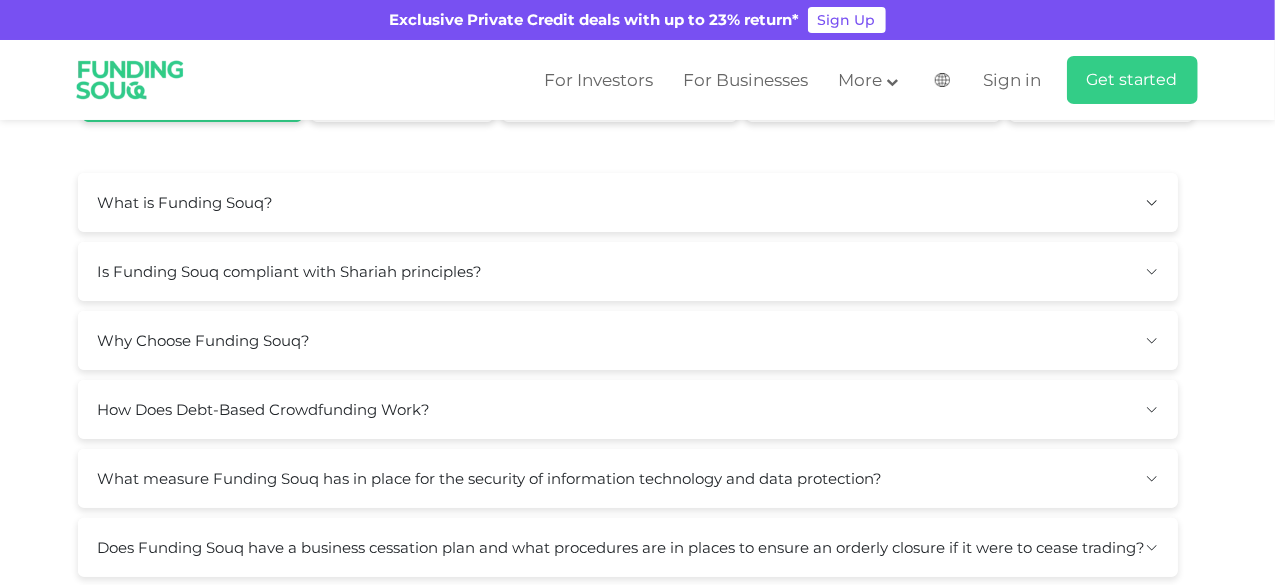 click on "Why Choose Funding Souq?" at bounding box center (628, 340) 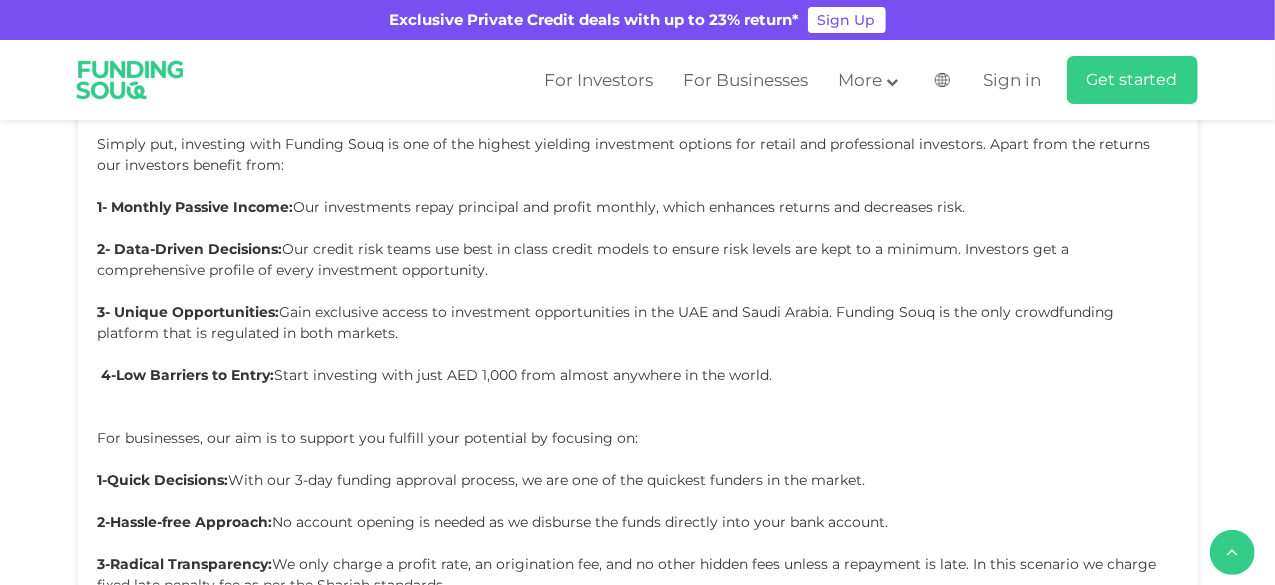 scroll, scrollTop: 551, scrollLeft: 0, axis: vertical 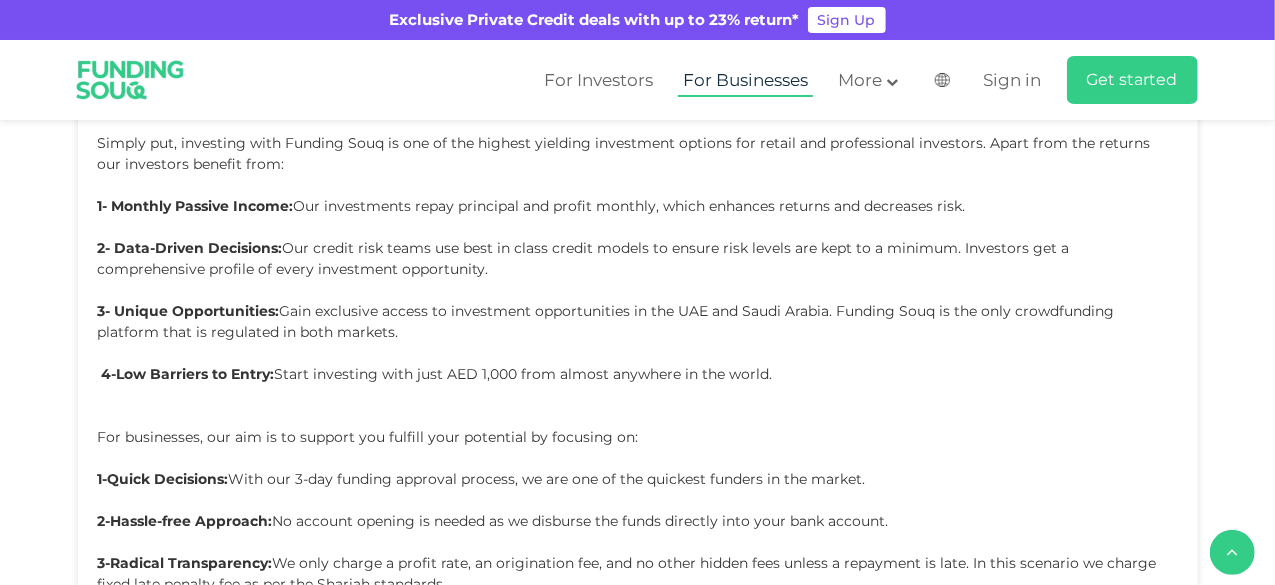 click on "For Businesses" at bounding box center [745, 80] 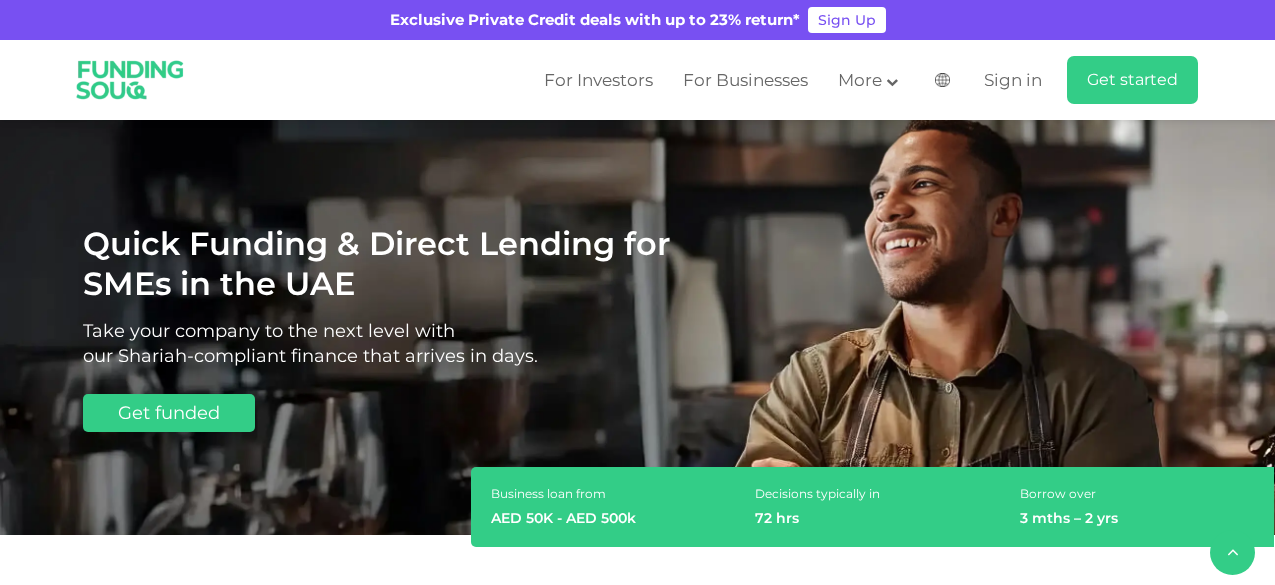 scroll, scrollTop: 594, scrollLeft: 0, axis: vertical 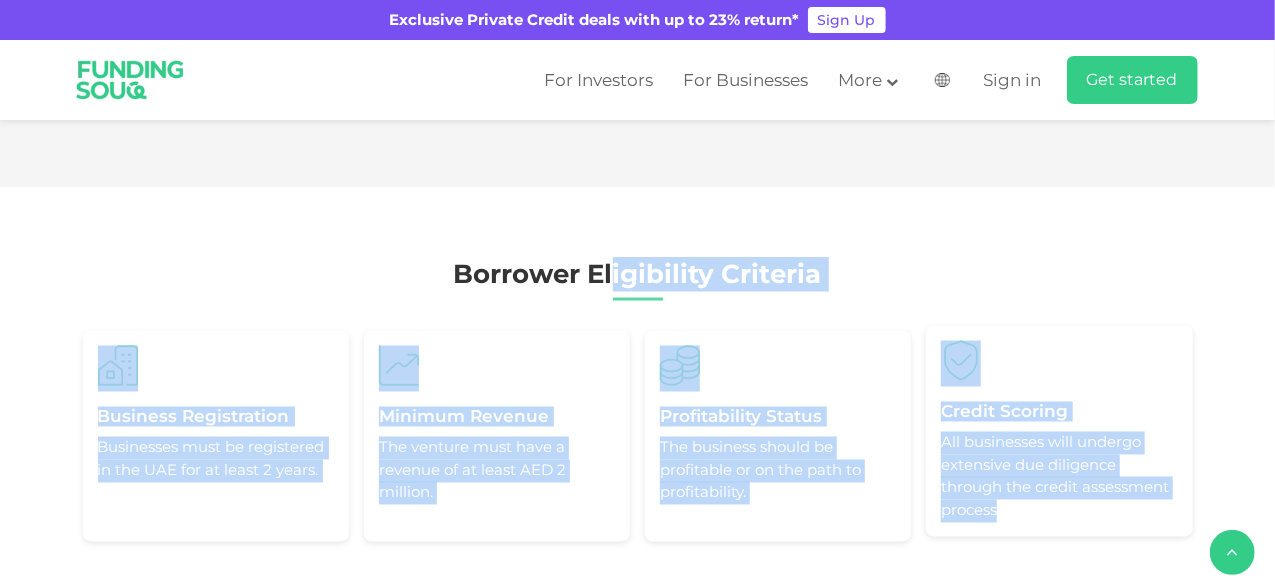 drag, startPoint x: 450, startPoint y: 271, endPoint x: 1033, endPoint y: 511, distance: 630.4673 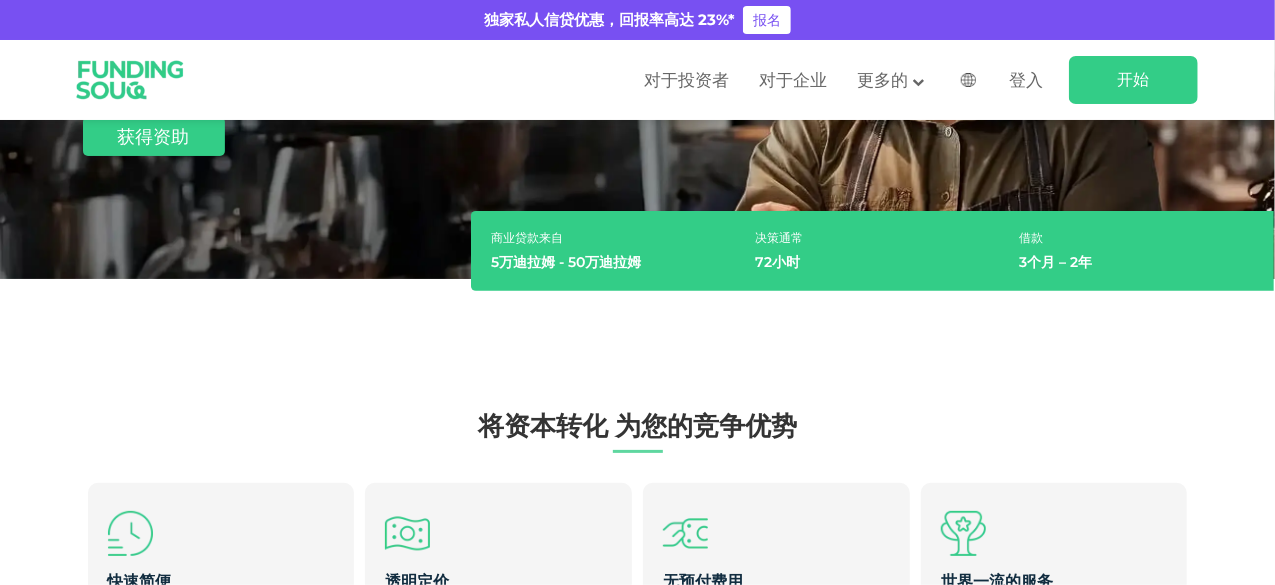 scroll, scrollTop: 77, scrollLeft: 0, axis: vertical 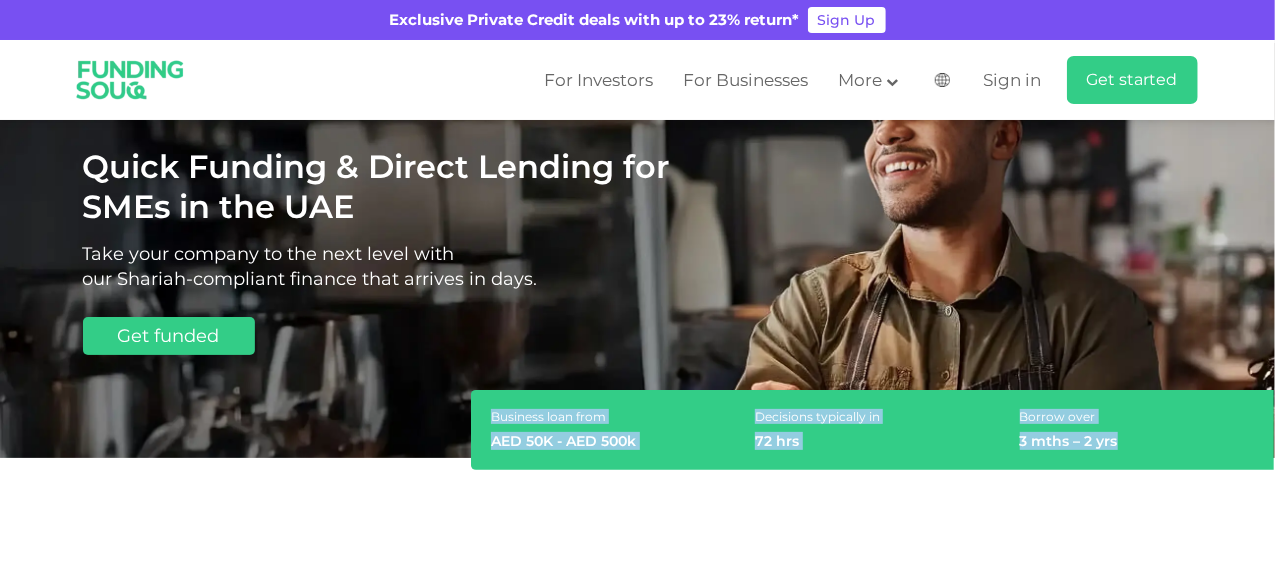 drag, startPoint x: 1119, startPoint y: 443, endPoint x: 483, endPoint y: 409, distance: 636.90814 